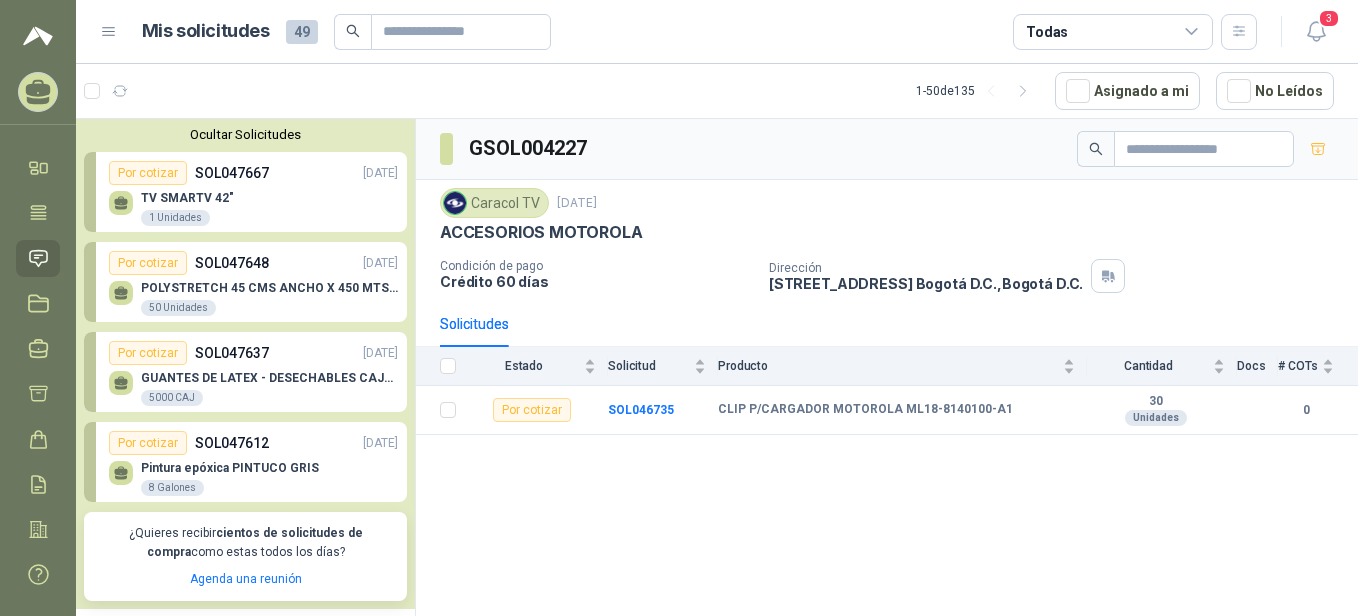 scroll, scrollTop: 0, scrollLeft: 0, axis: both 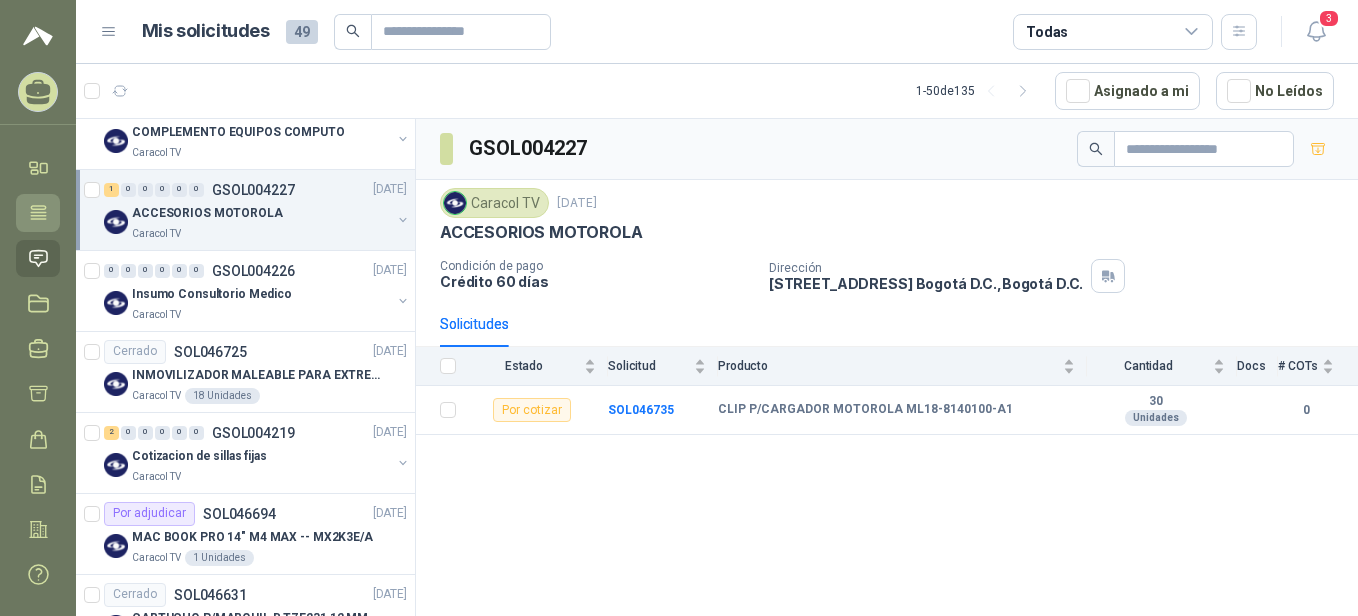 click on "Tareas" at bounding box center [38, 212] 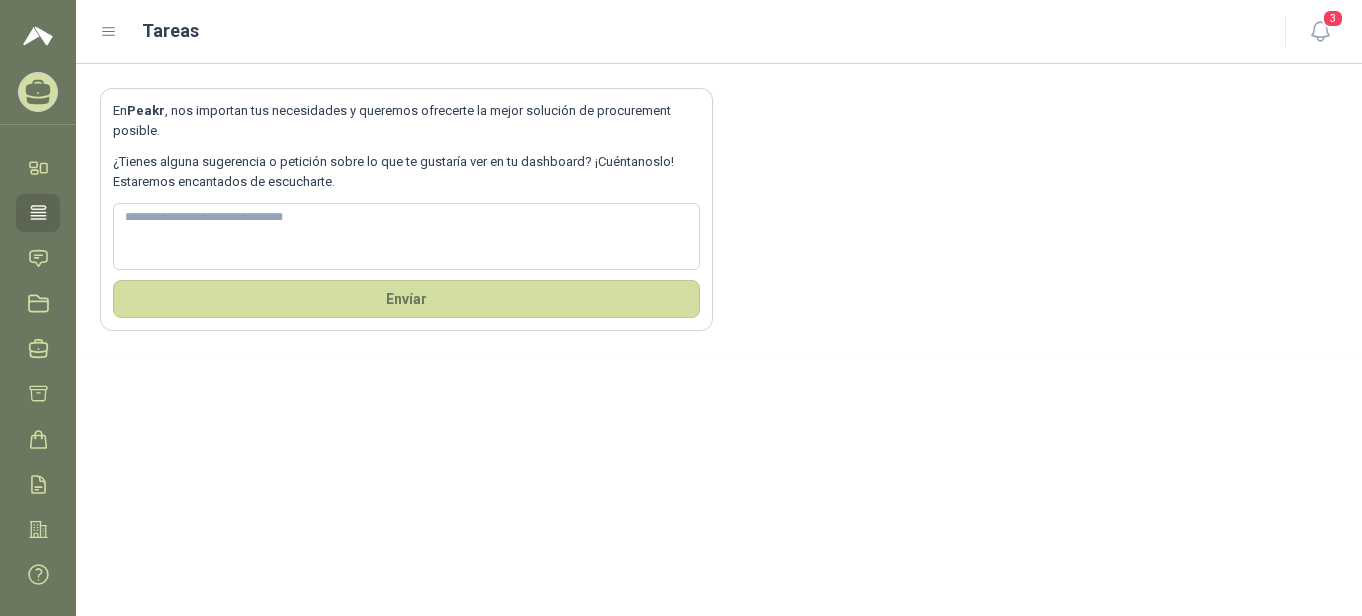 click 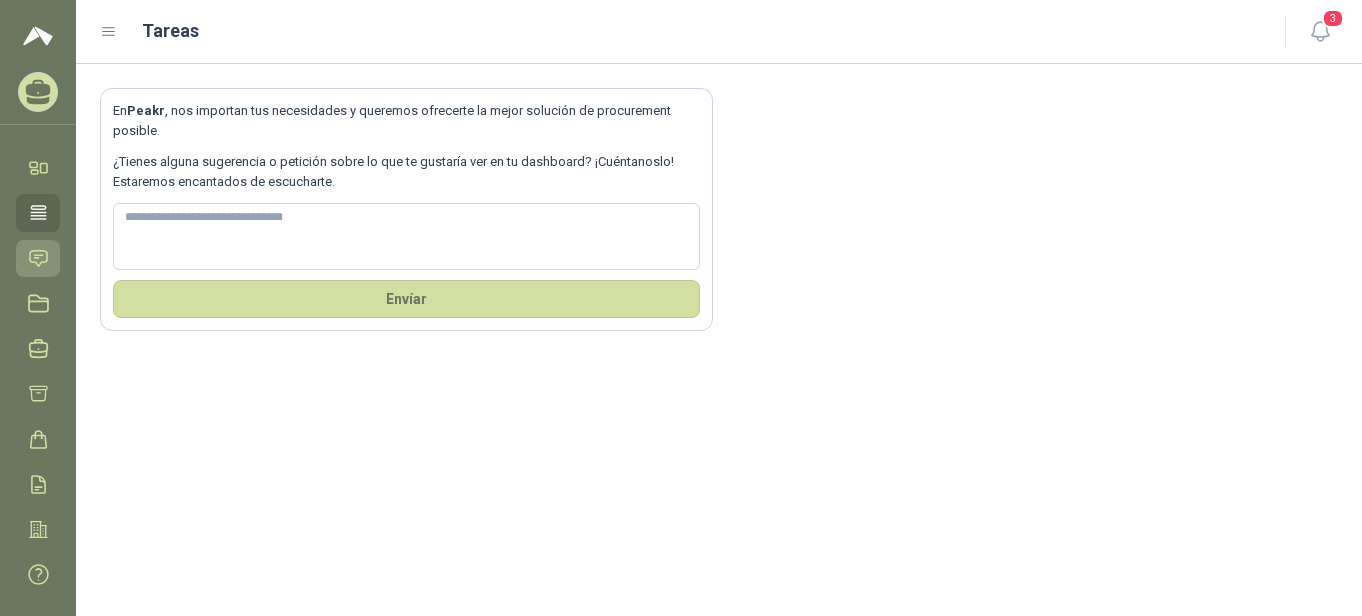 click 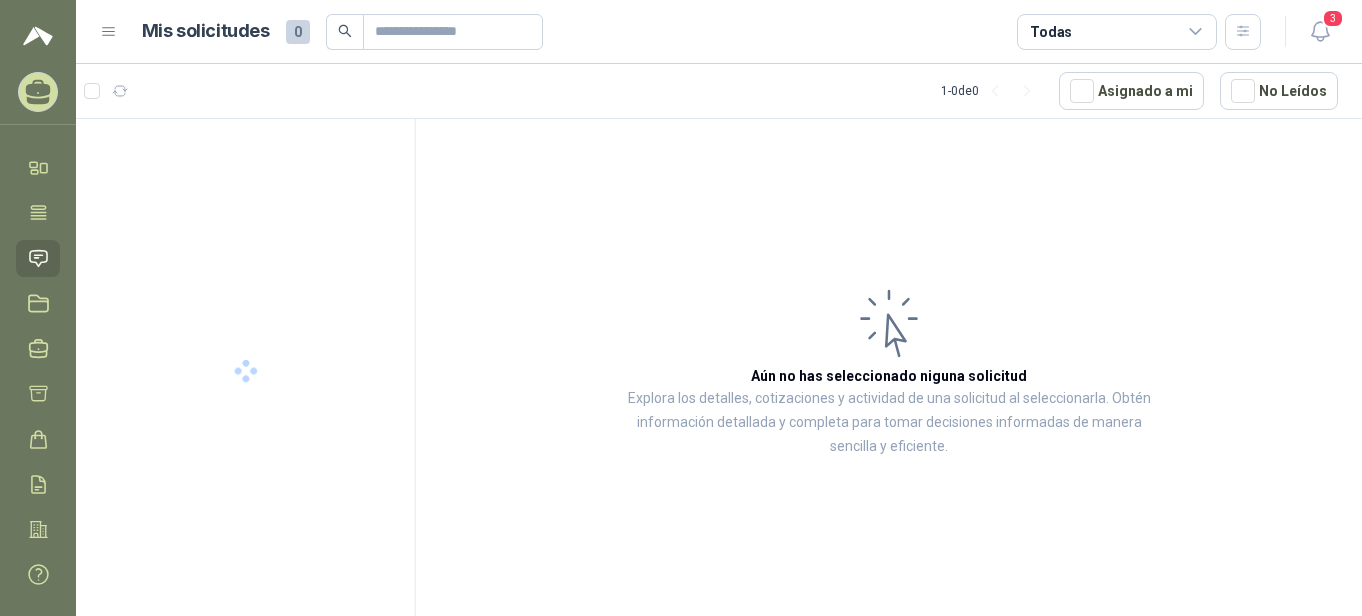 click at bounding box center [246, 371] 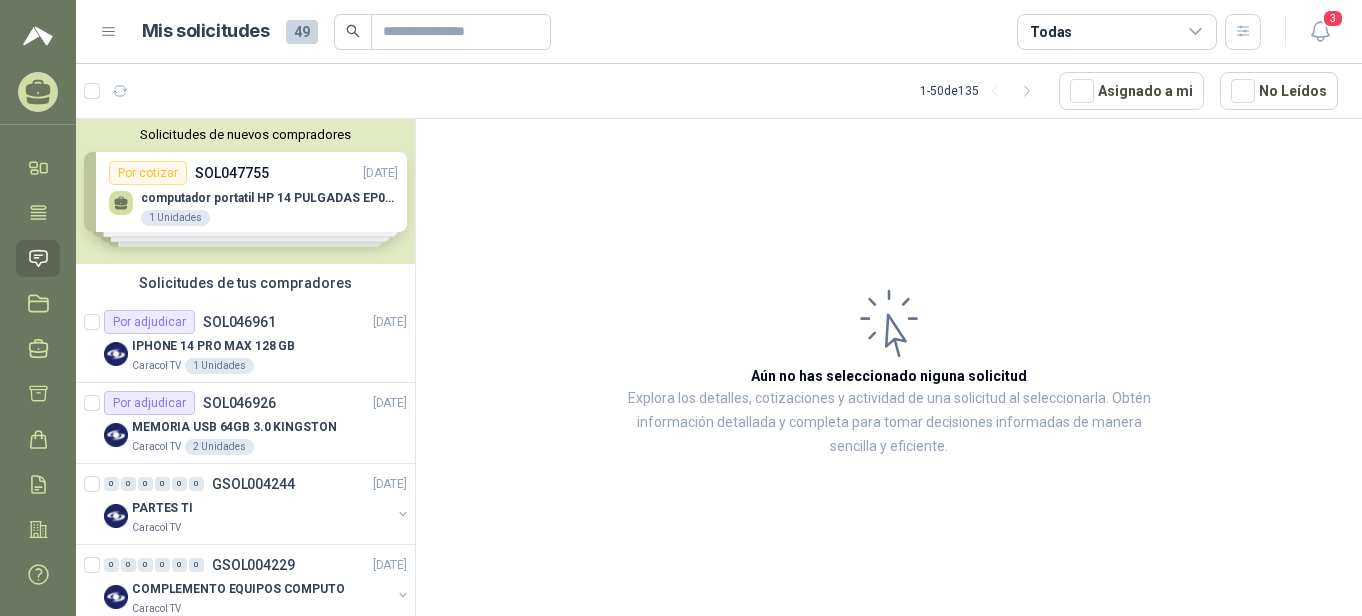 click on "Solicitudes de nuevos compradores Por cotizar SOL047755 [DATE]   computador portatil HP 14 PULGADAS EP027la - intel core i3 1   Unidades Por cotizar SOL047736 [DATE]   TUBO DRENAJE CORRUGADO 200MM X 5 M CARRETERA 100   Metros Por cotizar SOL047735 [DATE]   Smart Tv 43" 1   Unidades Por cotizar SOL047701 [DATE]   CARRETILLA BUGI METALICA  4   Unidades ¿Quieres recibir  cientos de solicitudes de compra  como estas todos los días? Agenda una reunión" at bounding box center (245, 191) 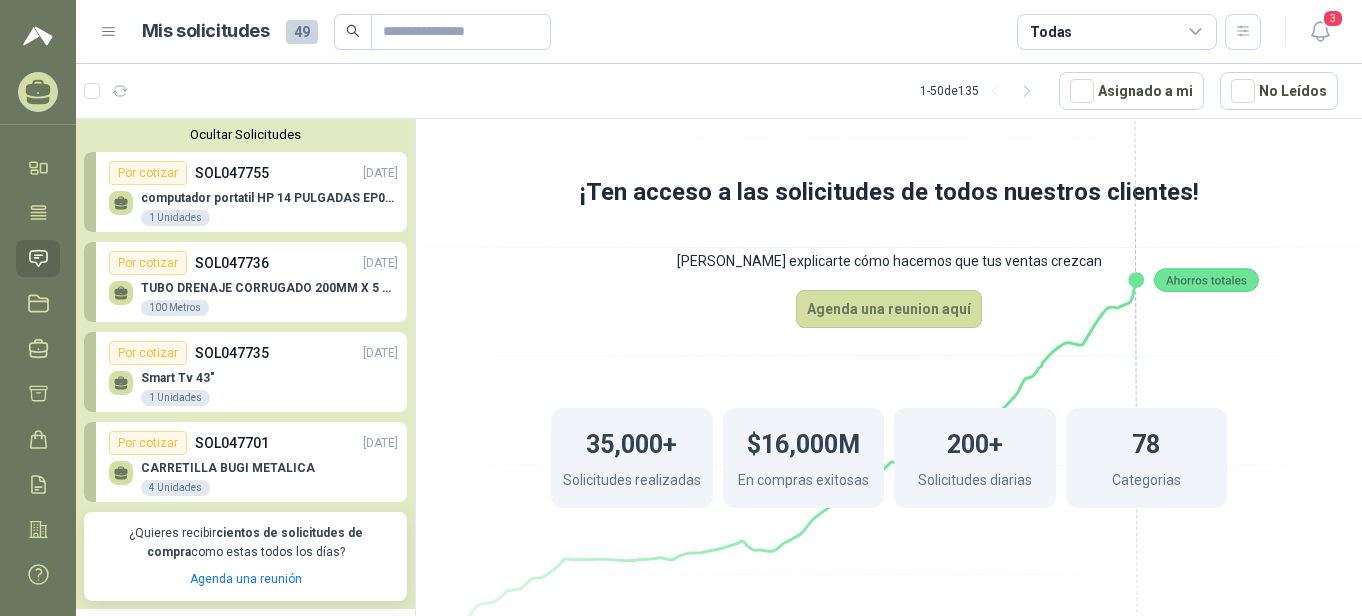 scroll, scrollTop: 441, scrollLeft: 0, axis: vertical 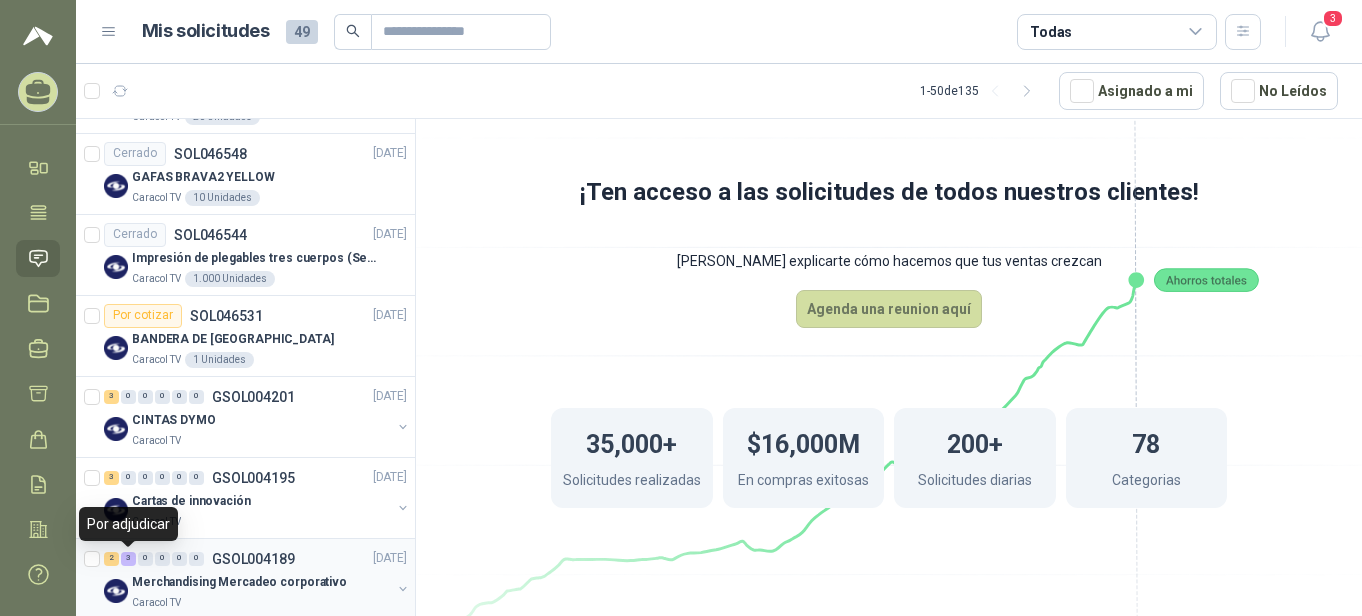 click on "3" at bounding box center (128, 559) 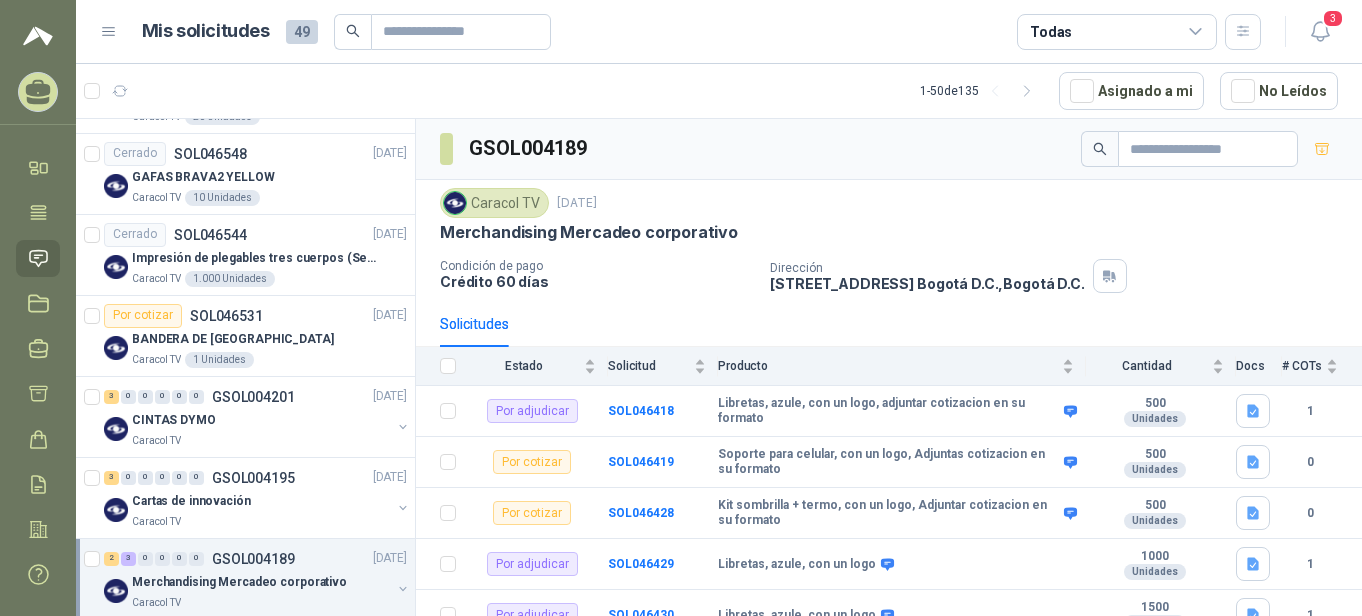 scroll, scrollTop: 1423, scrollLeft: 0, axis: vertical 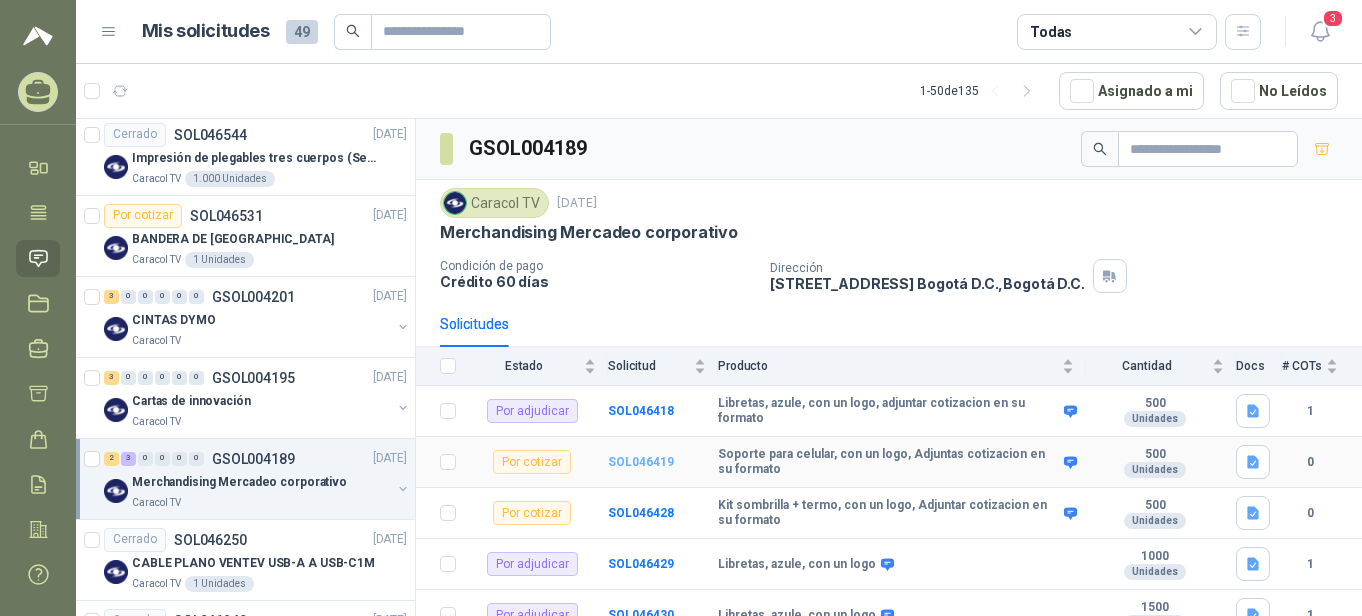 click on "SOL046419" at bounding box center [641, 462] 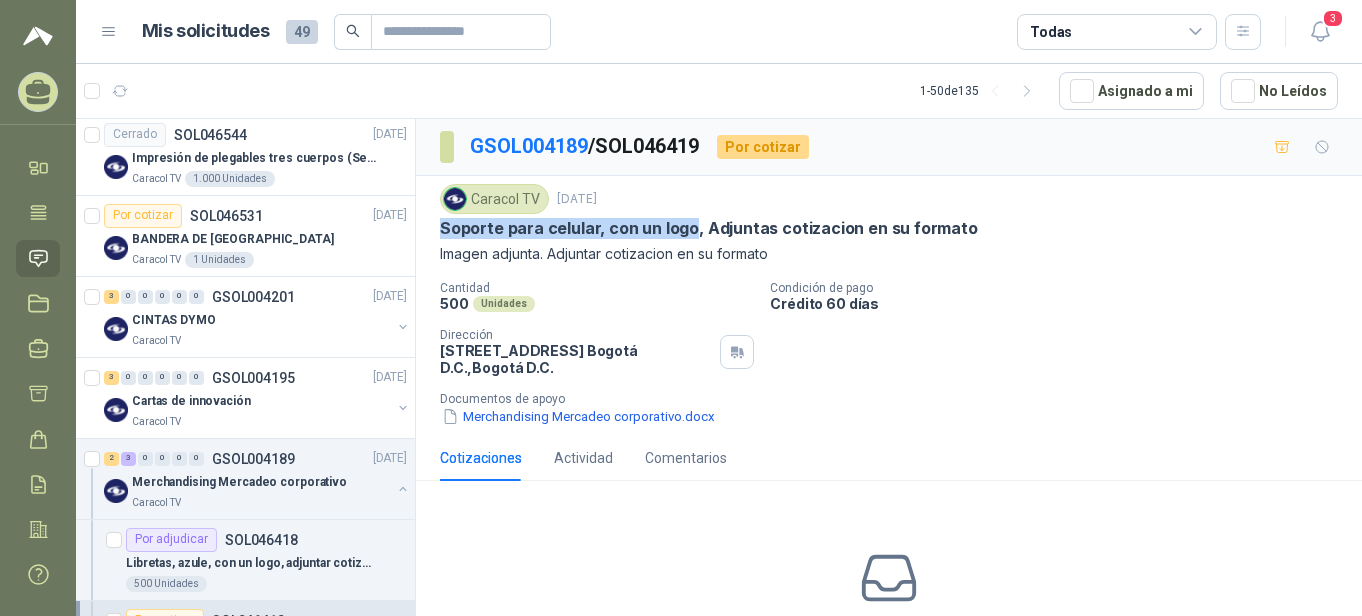 drag, startPoint x: 437, startPoint y: 227, endPoint x: 693, endPoint y: 231, distance: 256.03125 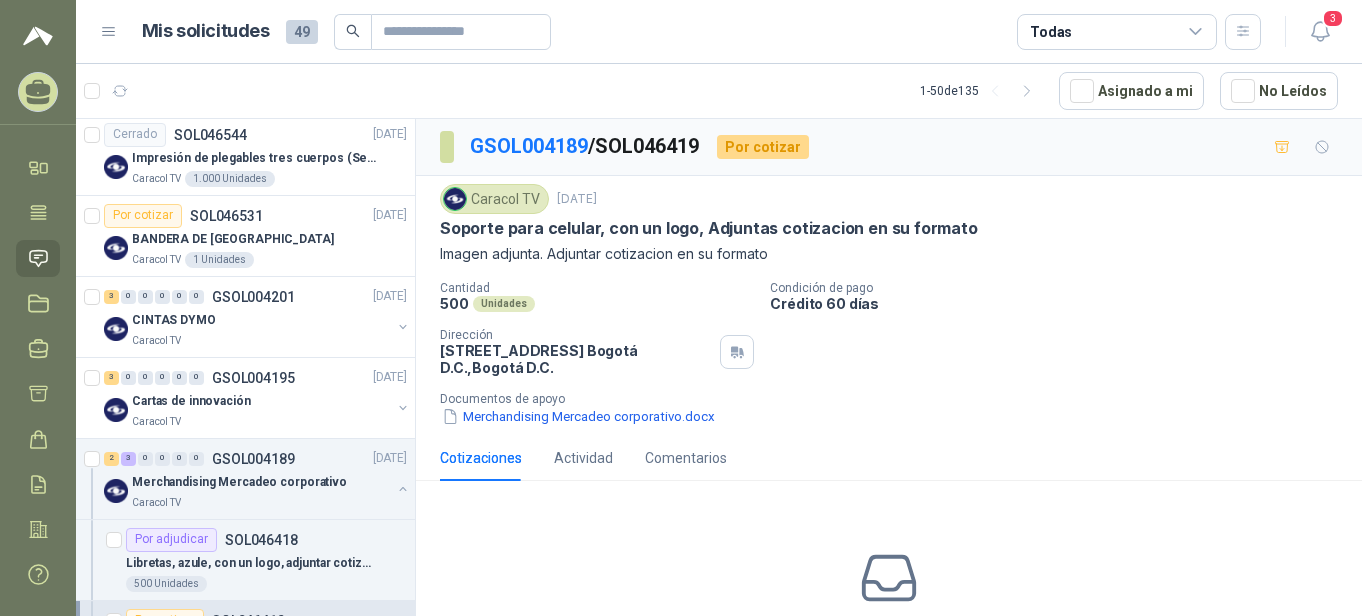click on "GSOL004189  /  SOL046419 Por cotizar" at bounding box center (889, 147) 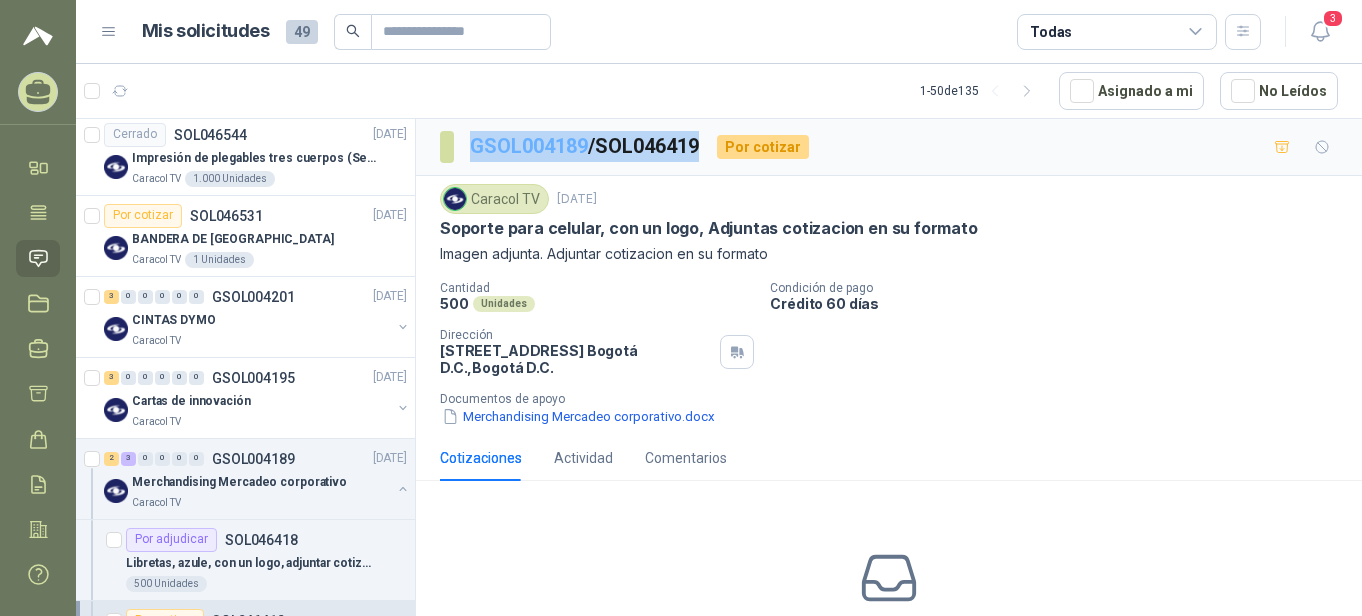 drag, startPoint x: 718, startPoint y: 143, endPoint x: 471, endPoint y: 142, distance: 247.00203 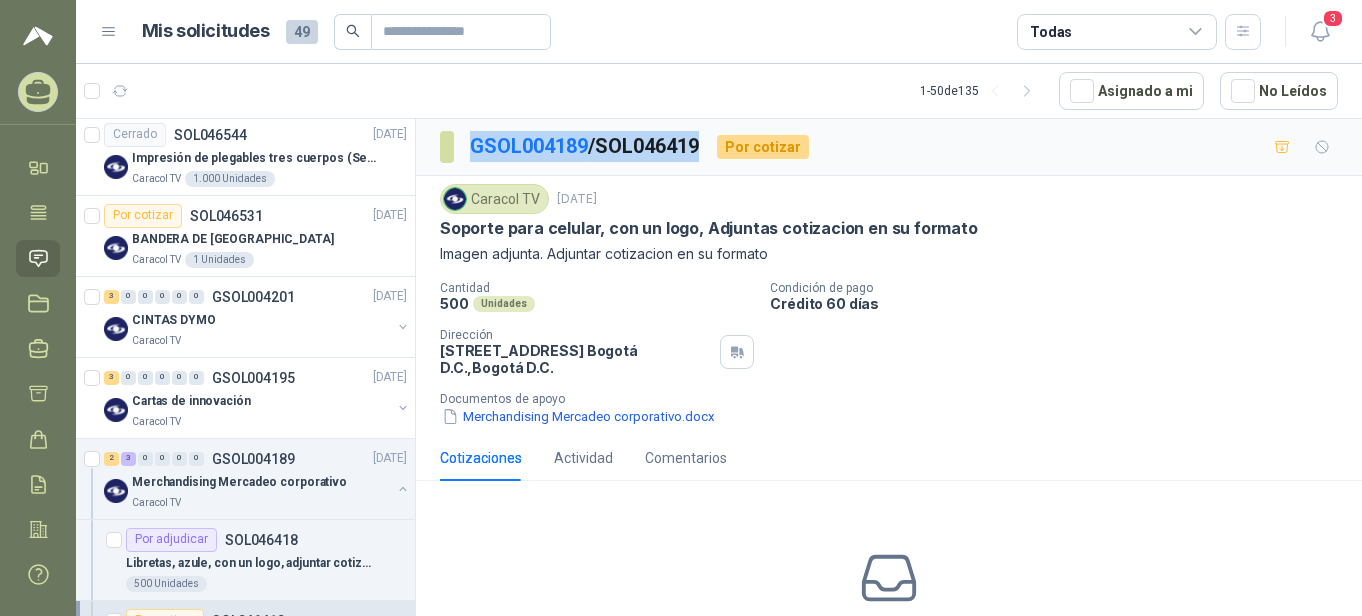 copy on "GSOL004189  /  SOL046419" 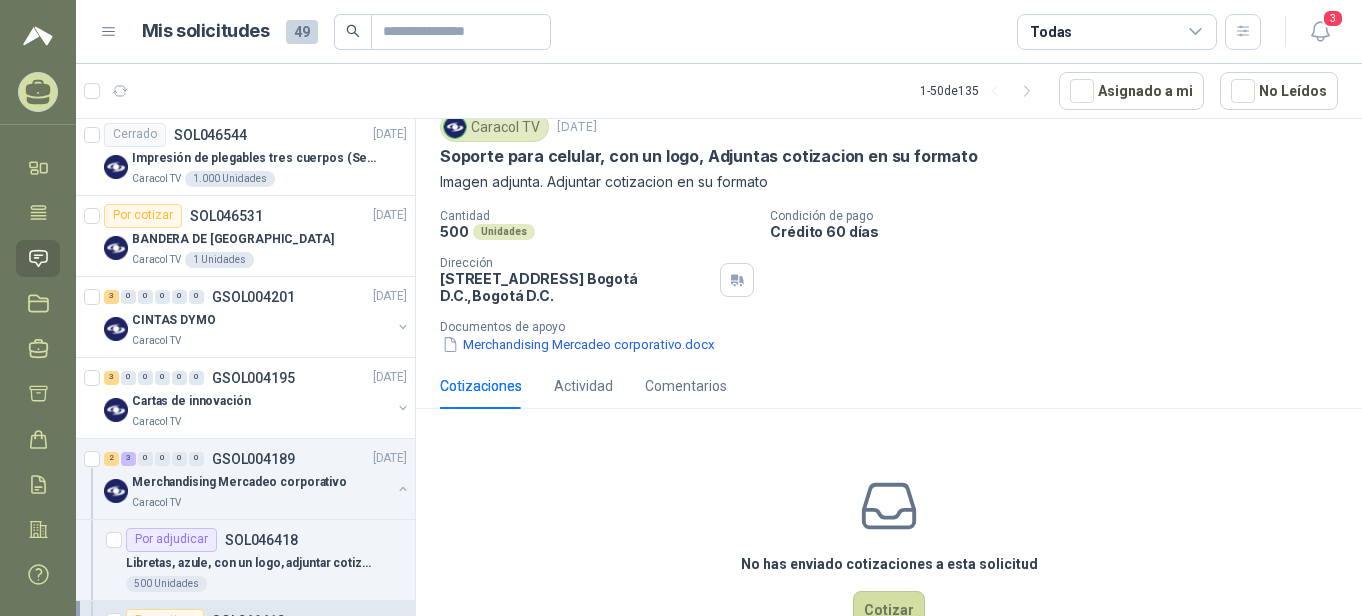 scroll, scrollTop: 129, scrollLeft: 0, axis: vertical 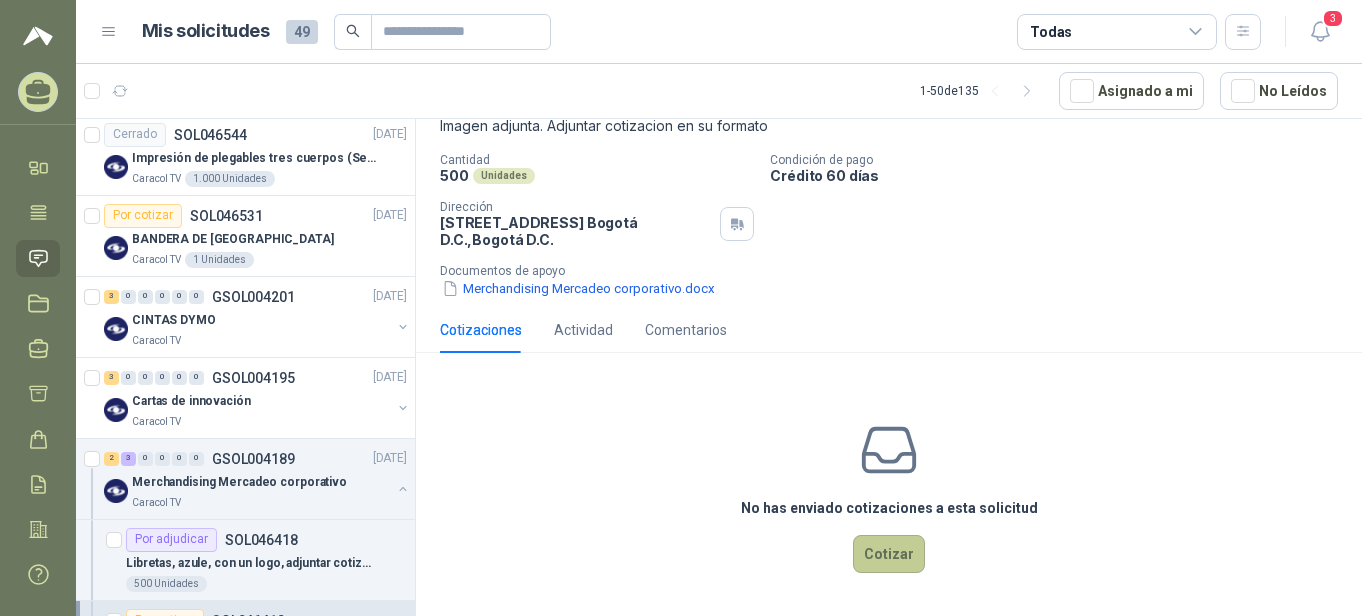 click on "Cotizar" at bounding box center (889, 554) 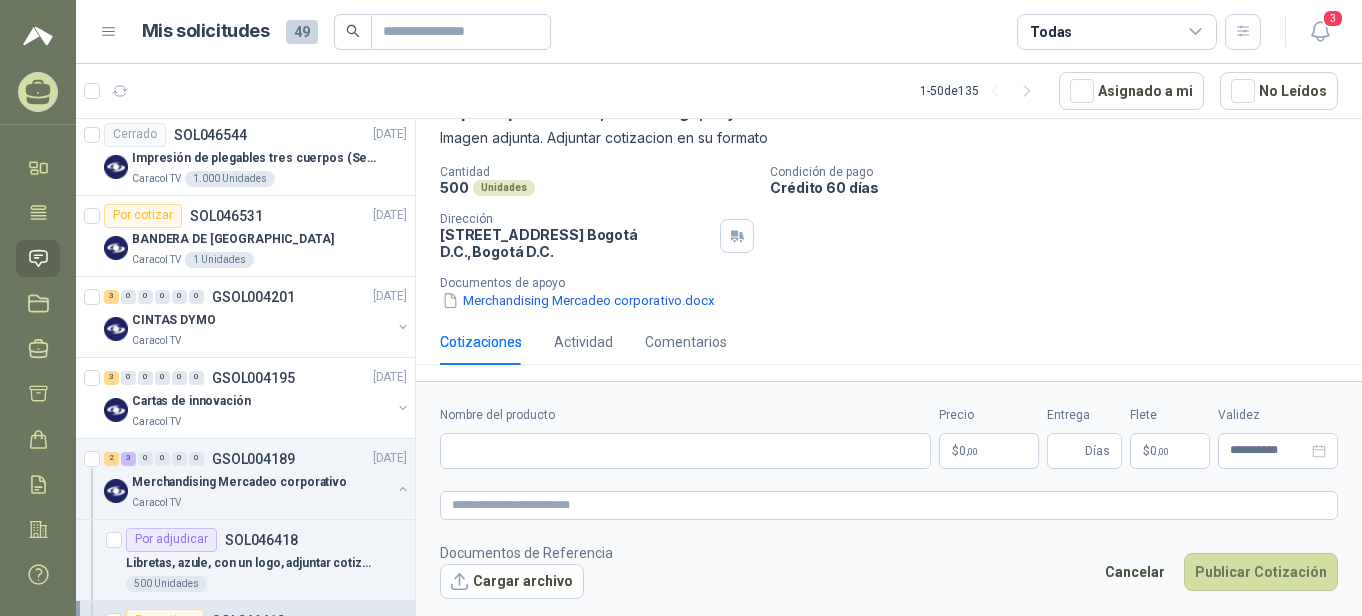 type 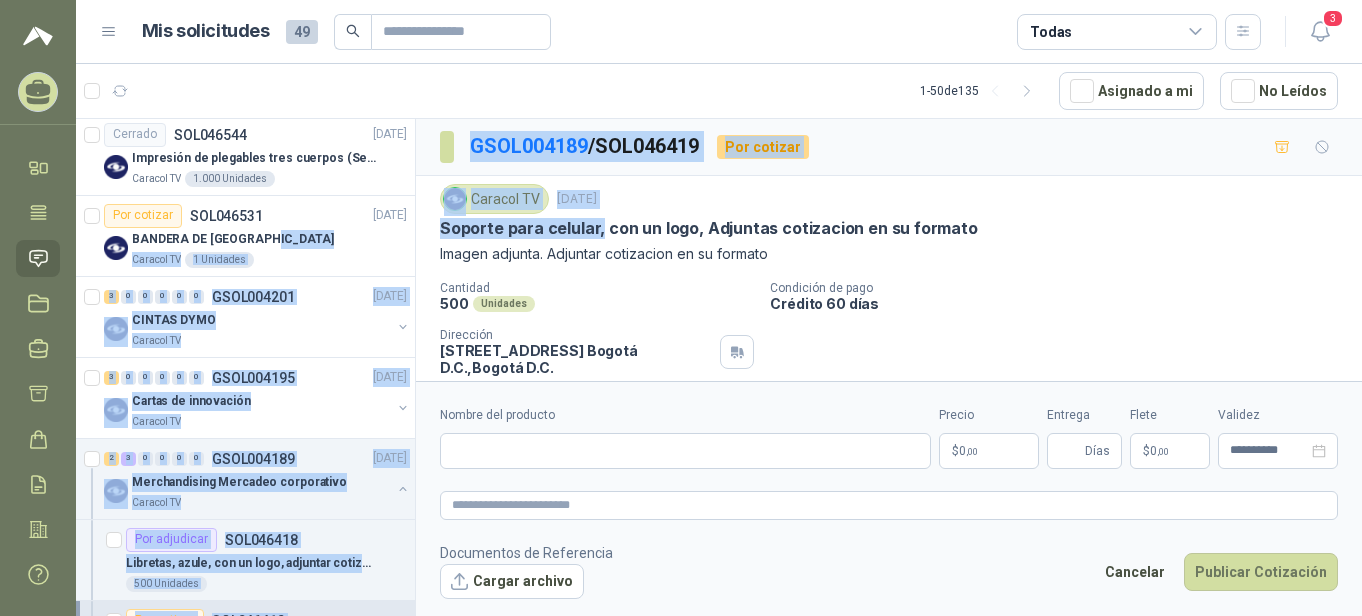 drag, startPoint x: 599, startPoint y: 224, endPoint x: 418, endPoint y: 236, distance: 181.39735 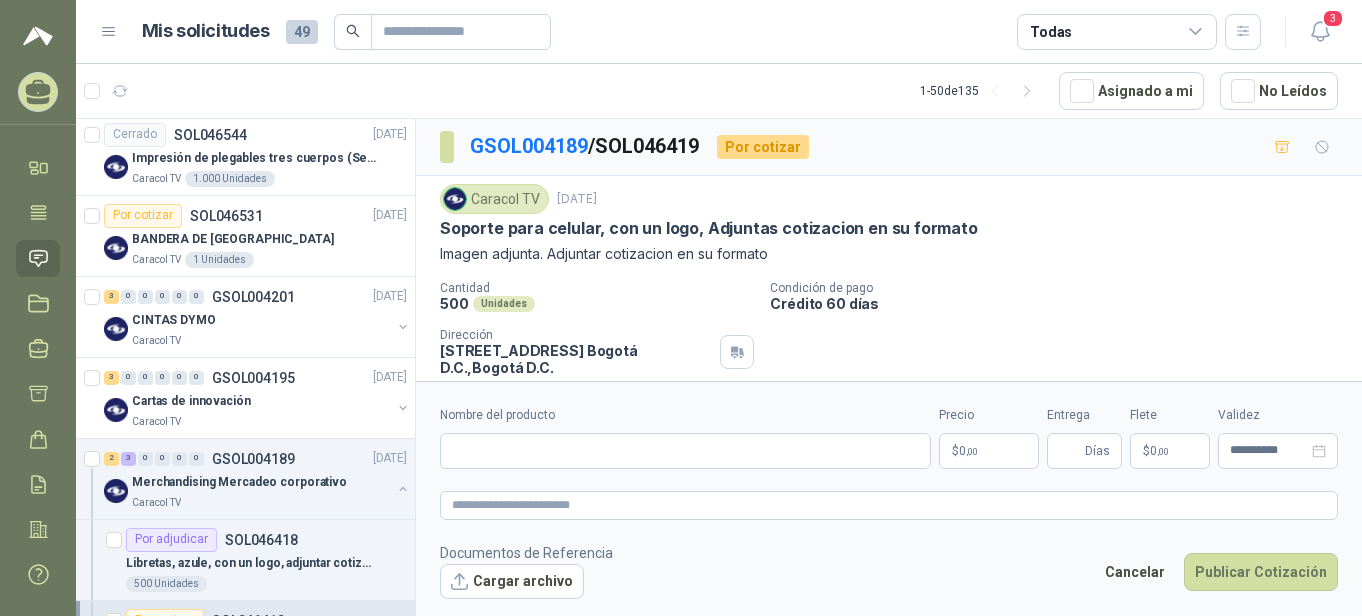 drag, startPoint x: 418, startPoint y: 236, endPoint x: 600, endPoint y: 295, distance: 191.32433 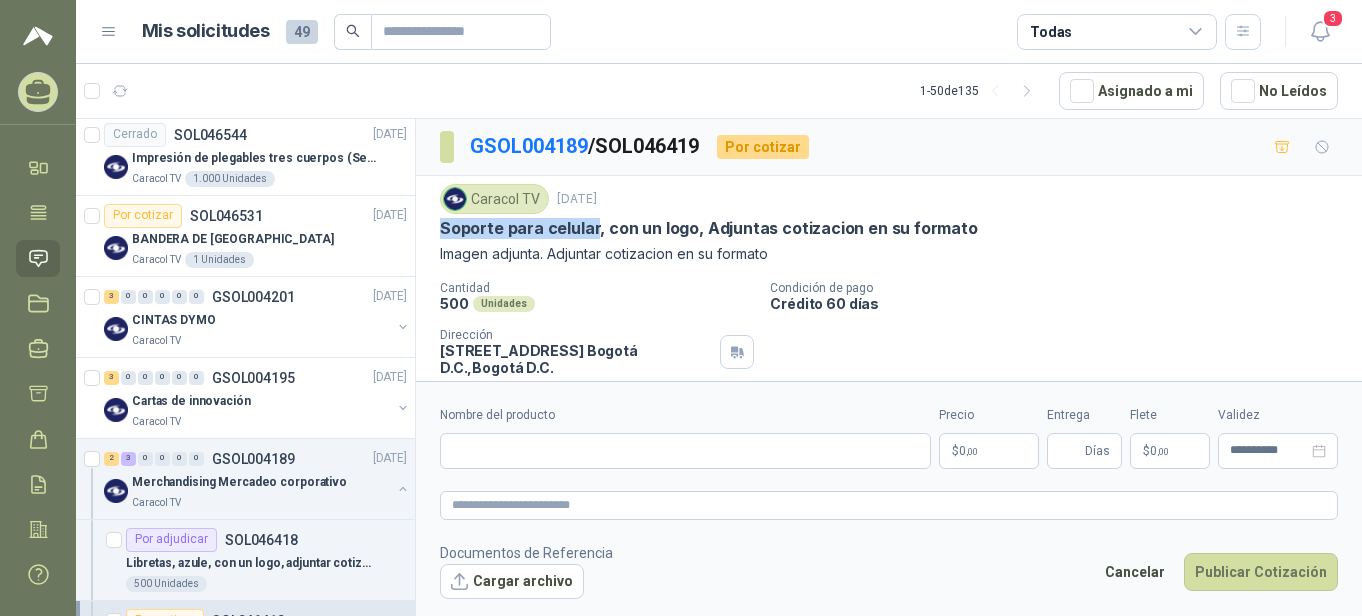drag, startPoint x: 593, startPoint y: 228, endPoint x: 438, endPoint y: 234, distance: 155.11609 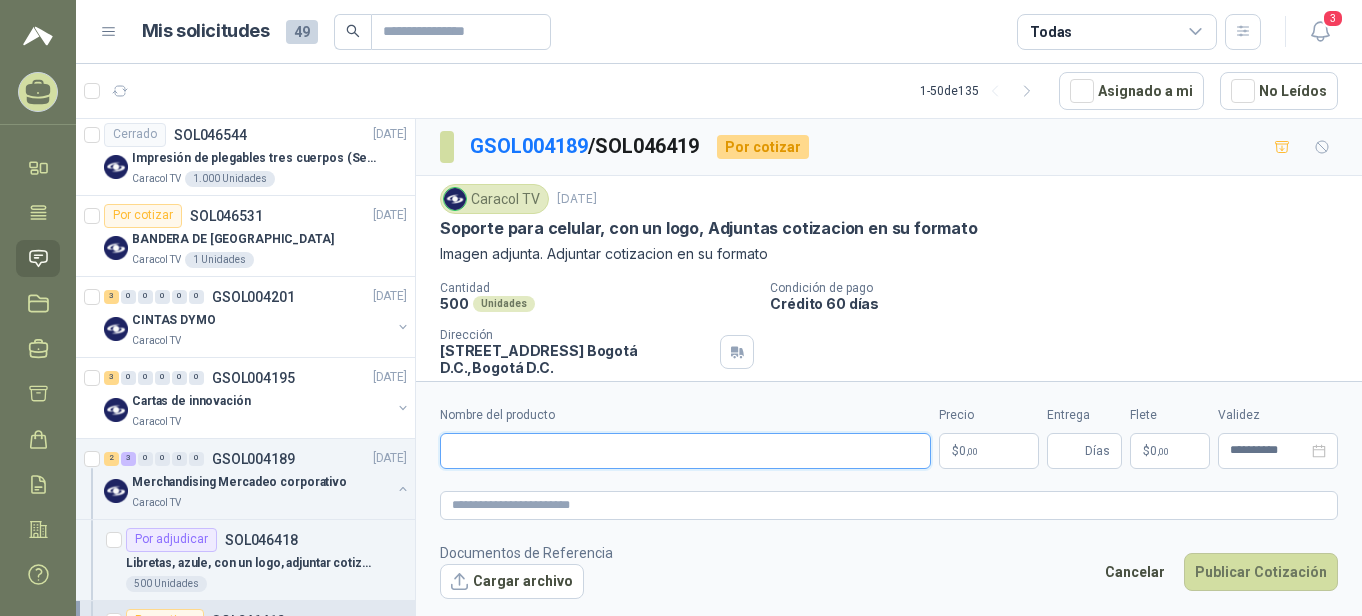 click on "Nombre del producto" at bounding box center [685, 451] 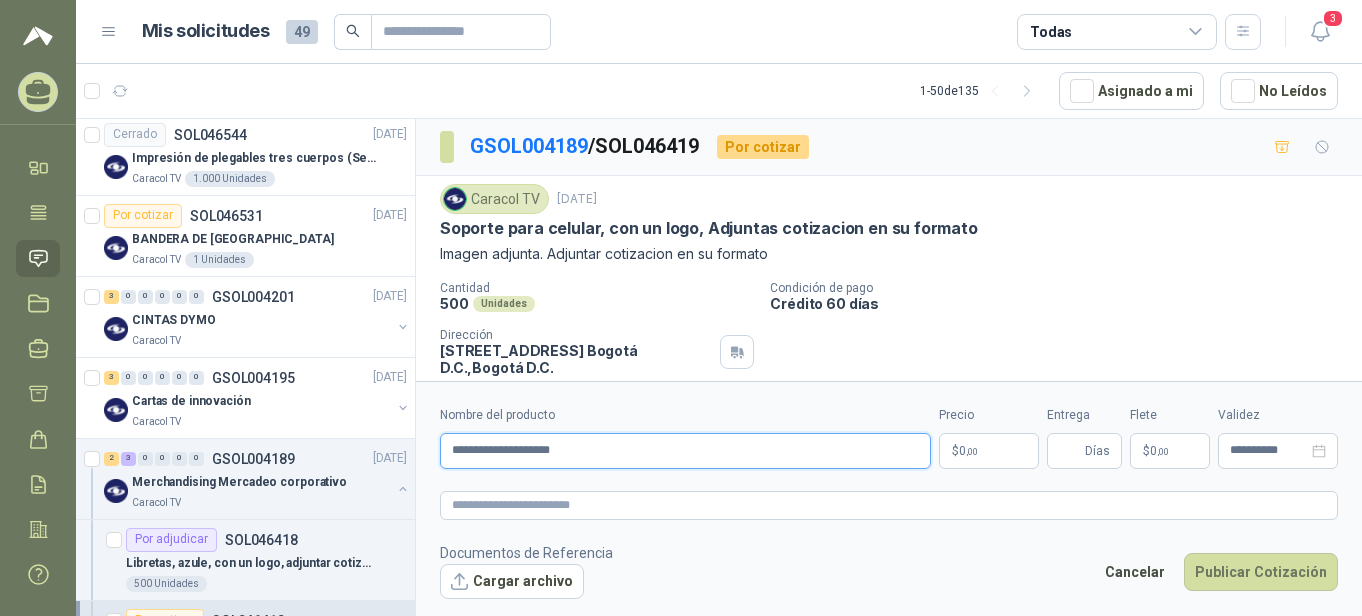 type on "**********" 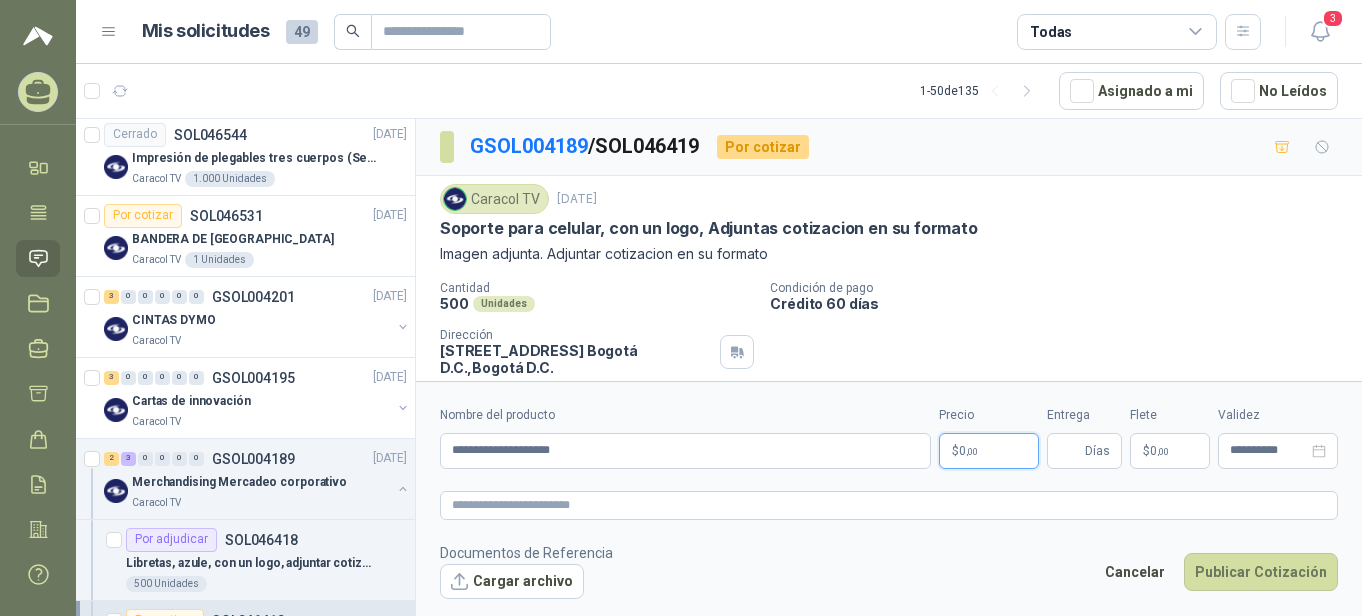 click on "$  0 ,00" at bounding box center [989, 451] 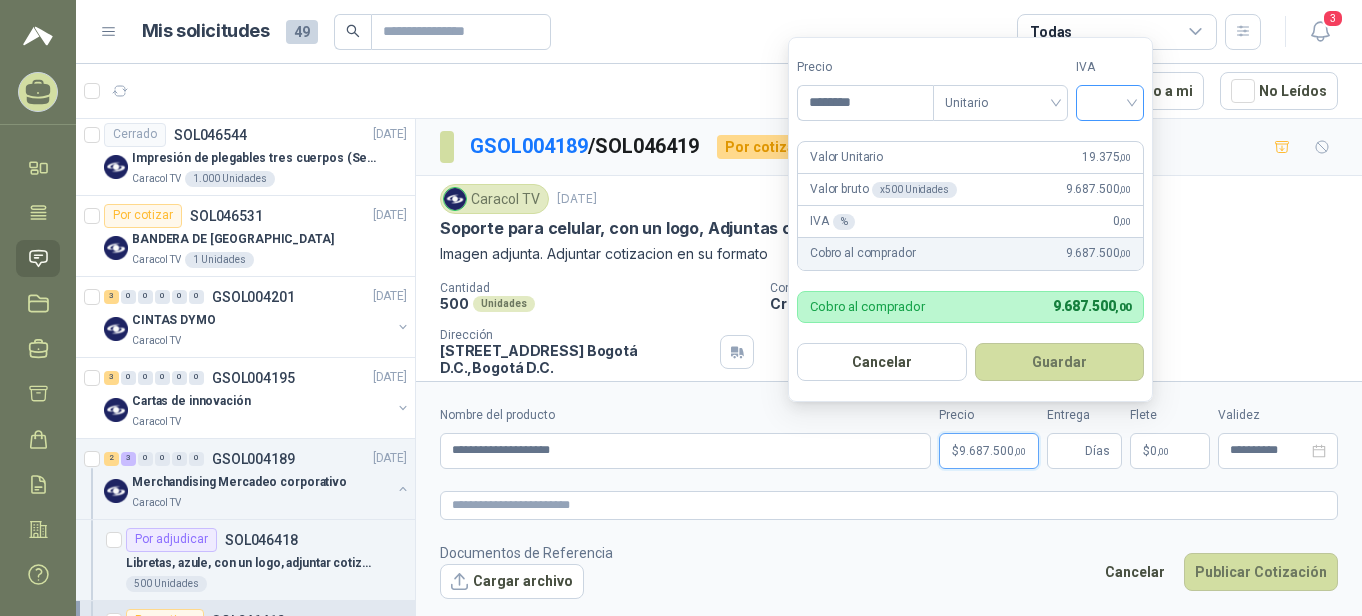 type on "********" 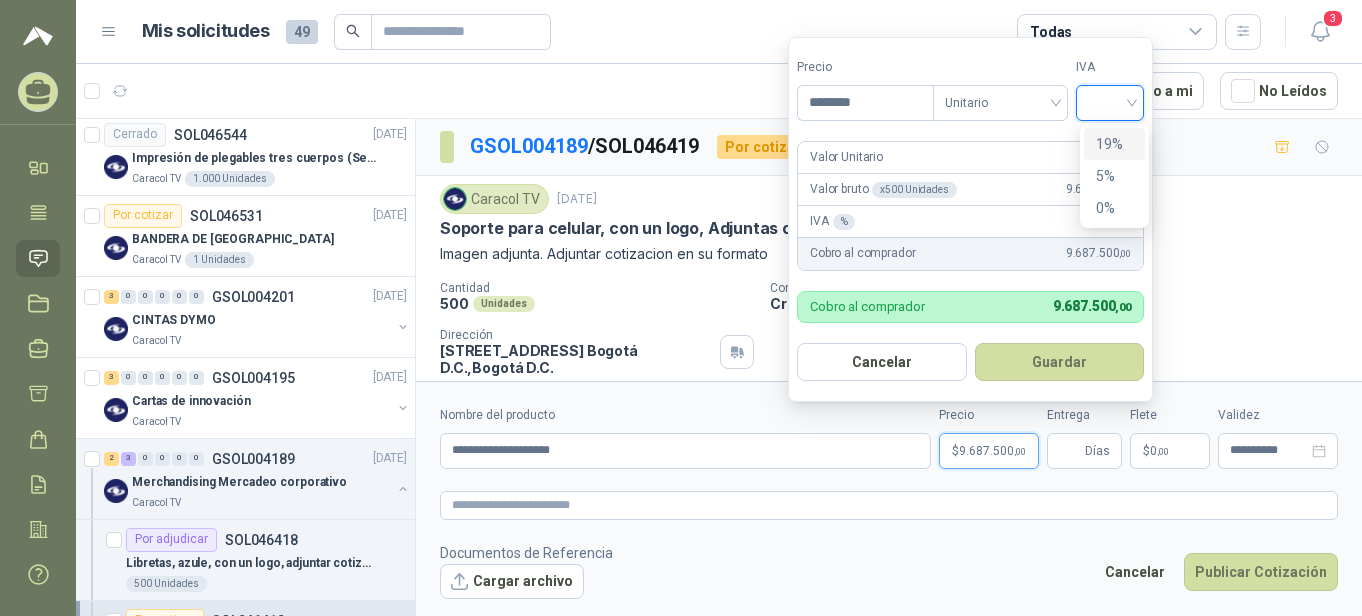 click on "19%" at bounding box center (1114, 144) 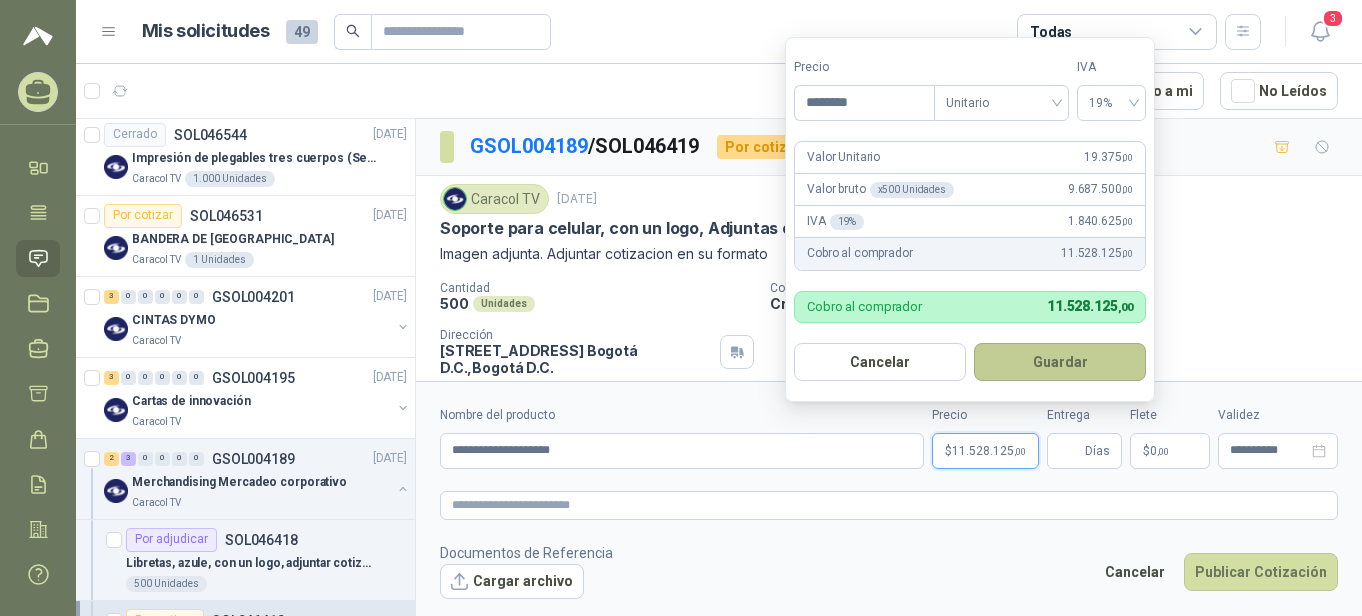 click on "Guardar" at bounding box center [1060, 362] 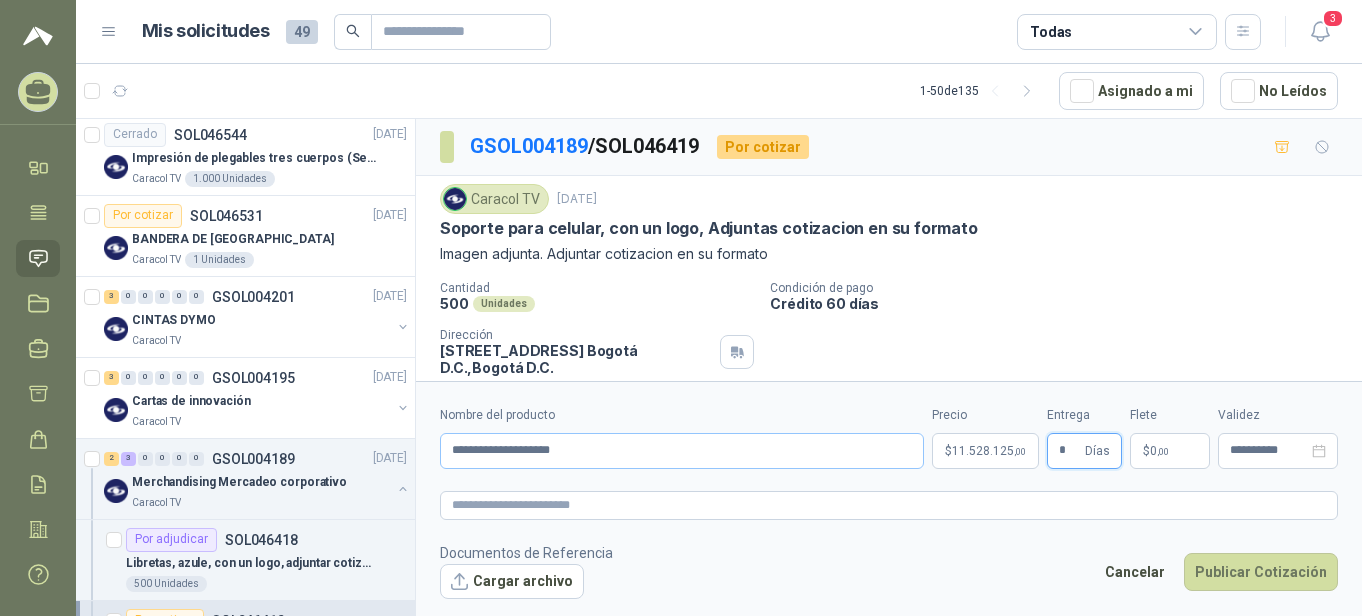 type on "*" 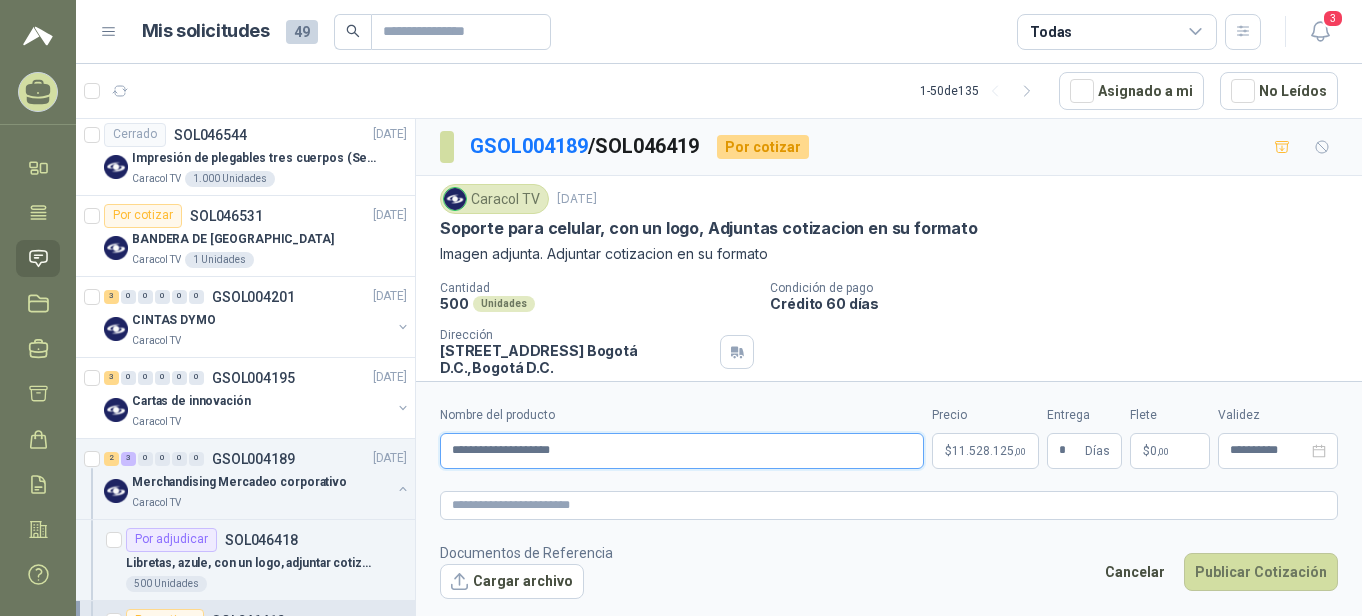 click on "**********" at bounding box center [682, 451] 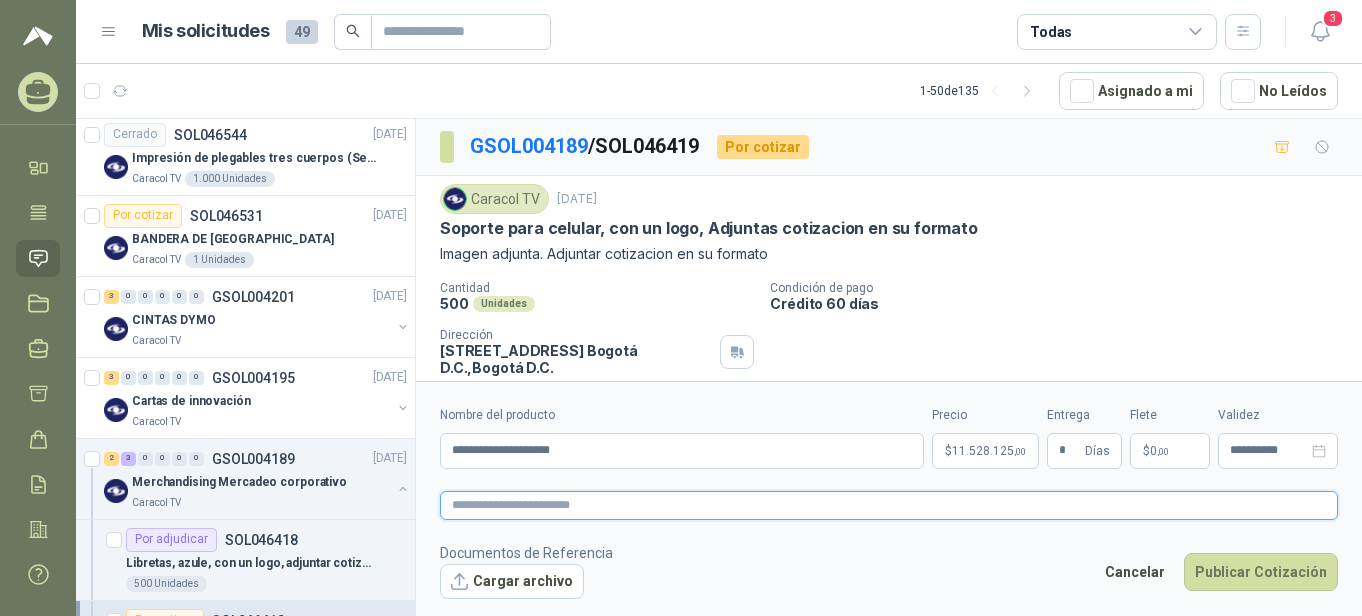 click at bounding box center (889, 505) 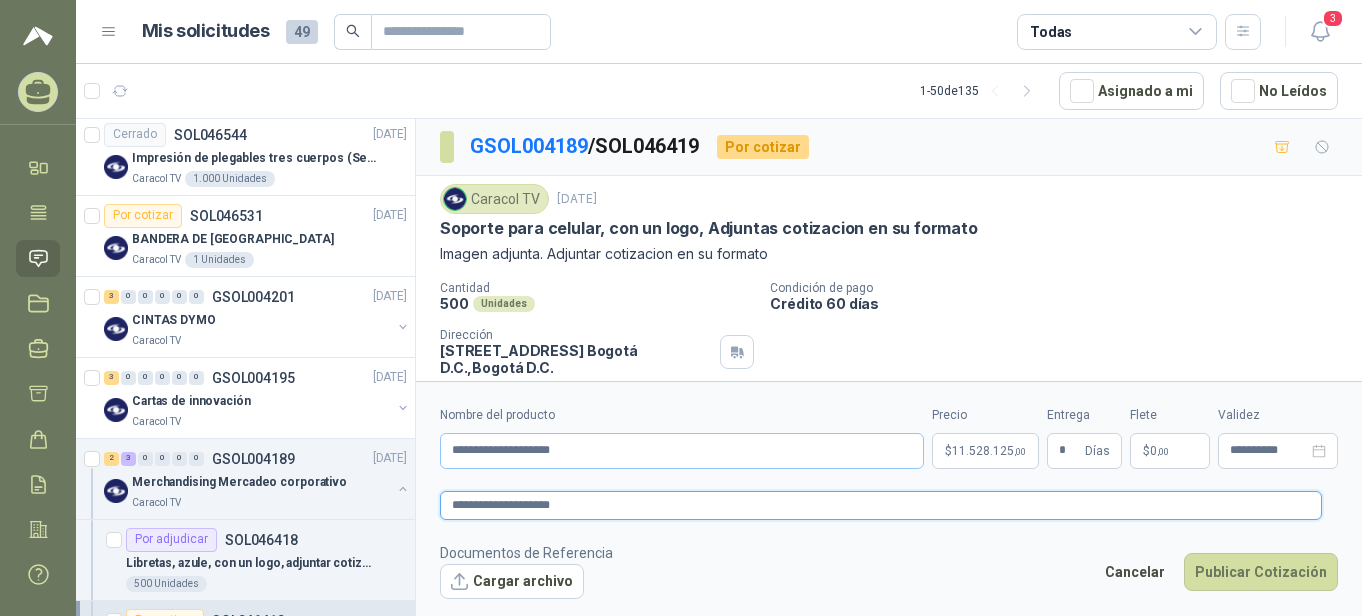 type on "**********" 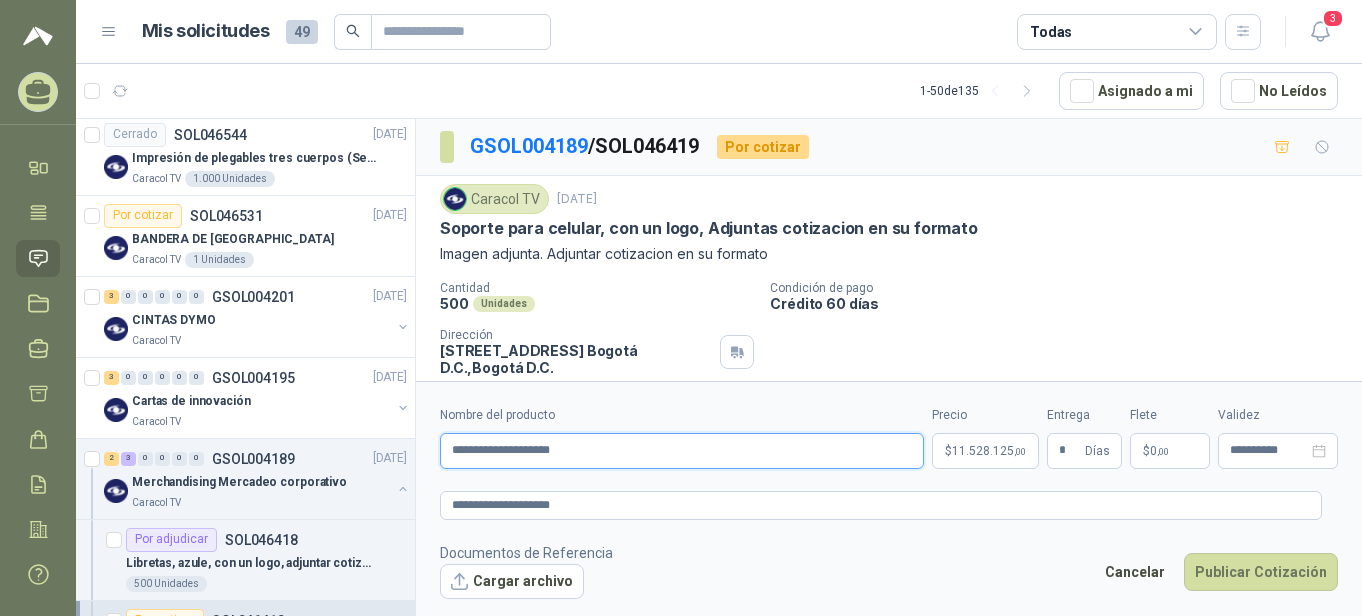 click on "**********" at bounding box center [682, 451] 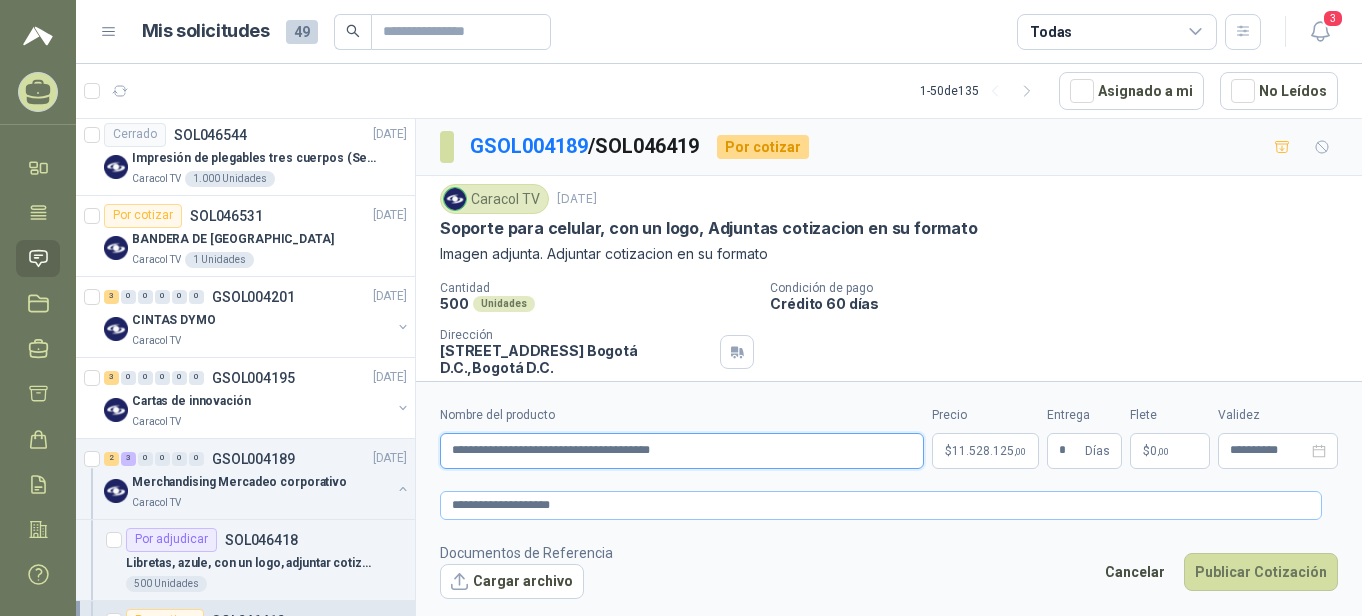 type on "**********" 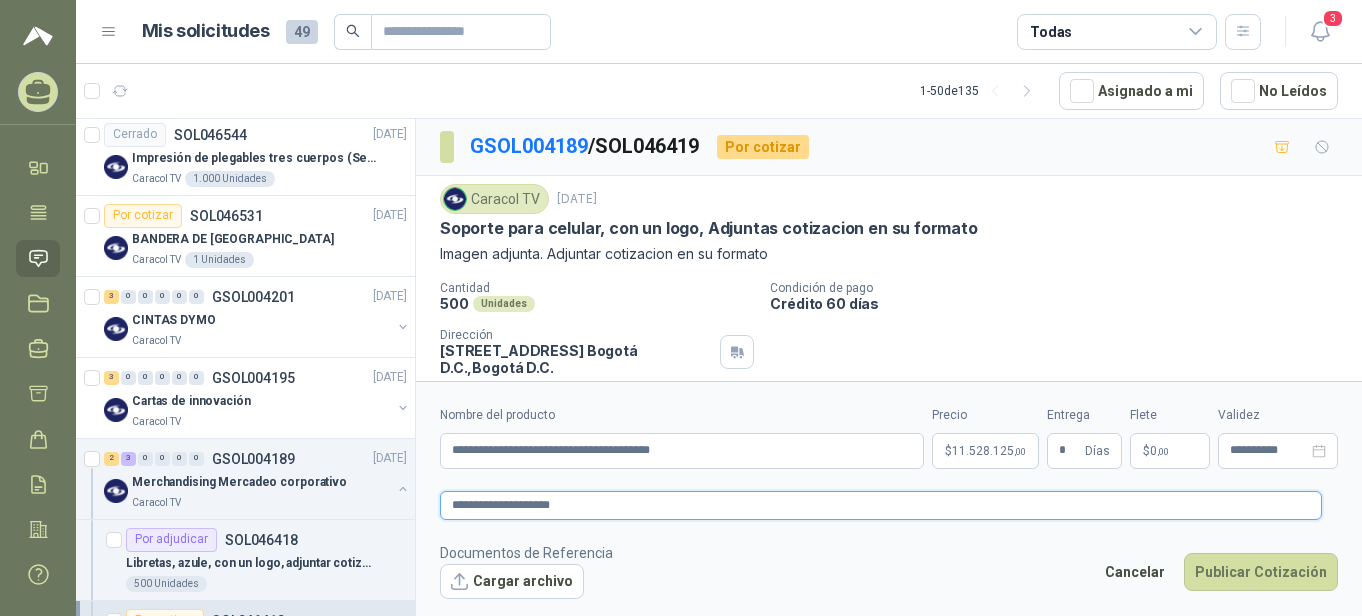 click on "**********" at bounding box center (881, 505) 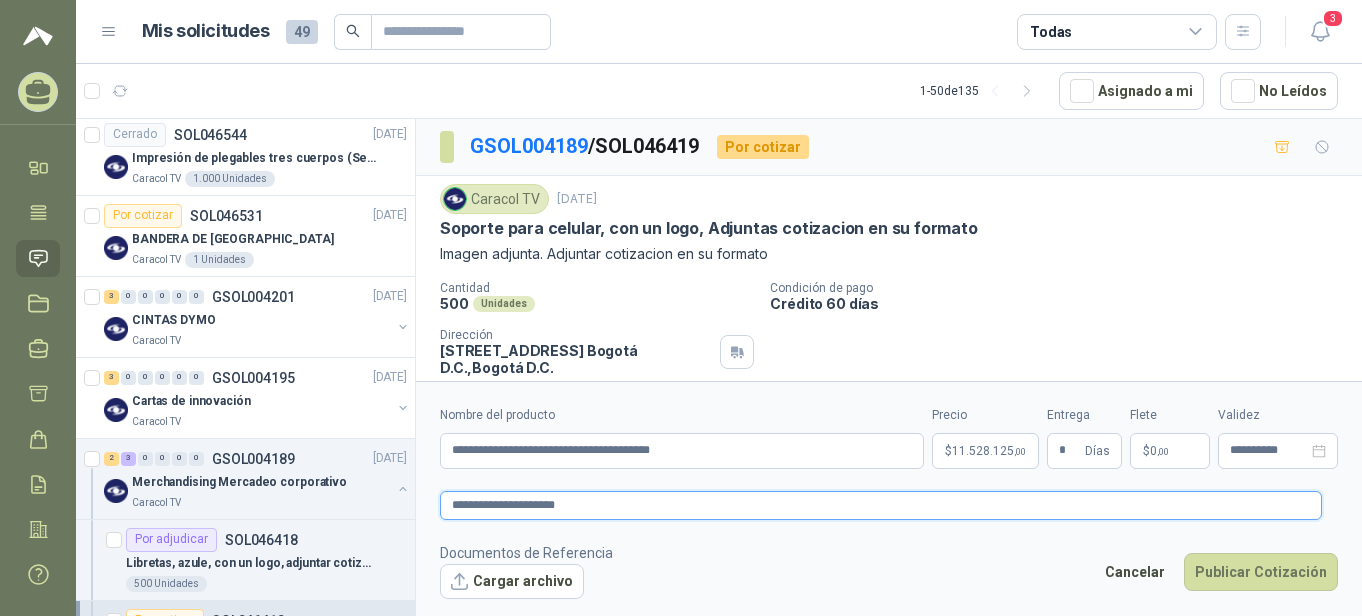 type 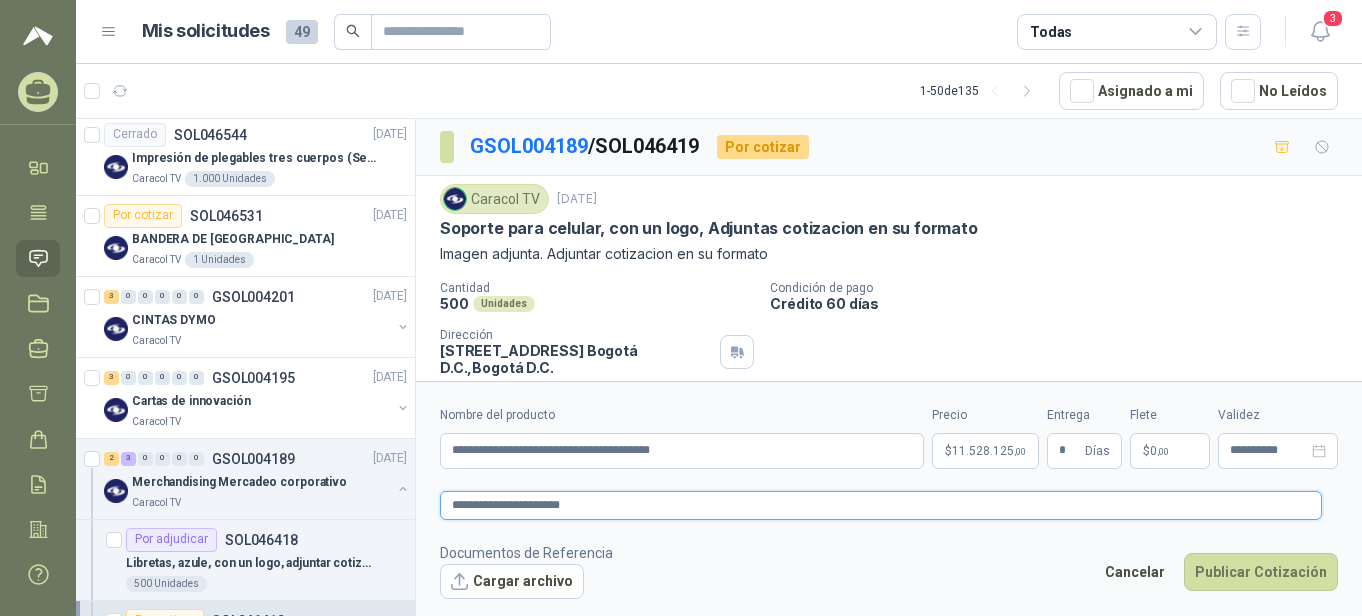 type 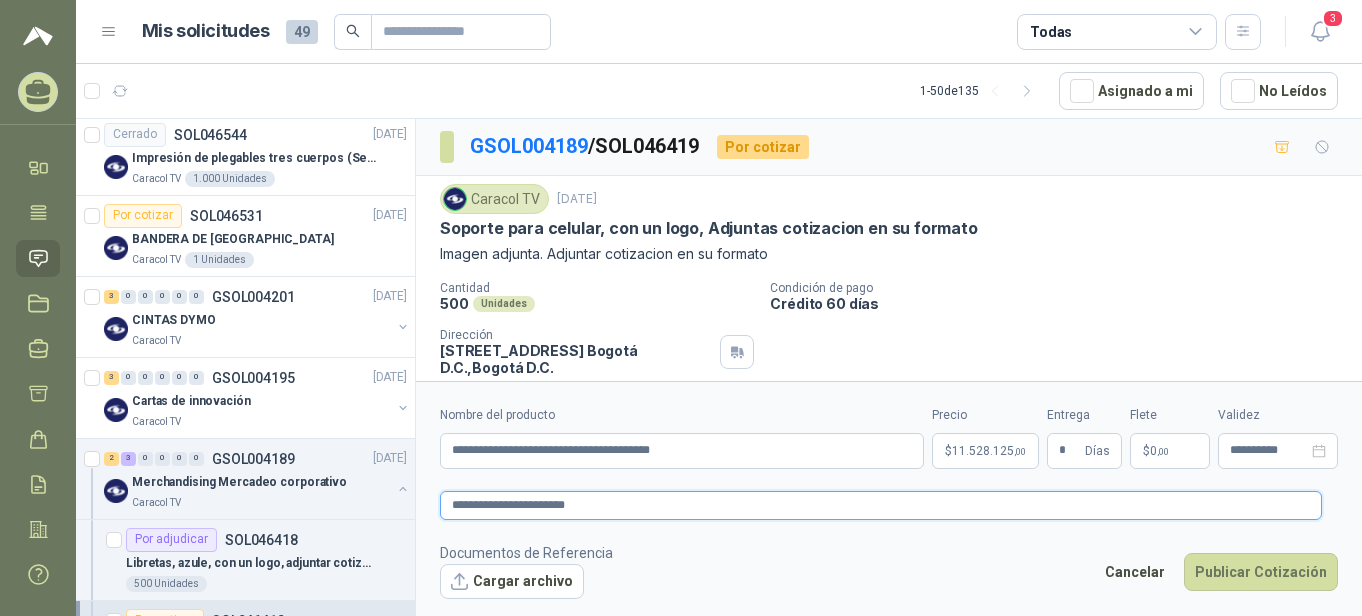 type 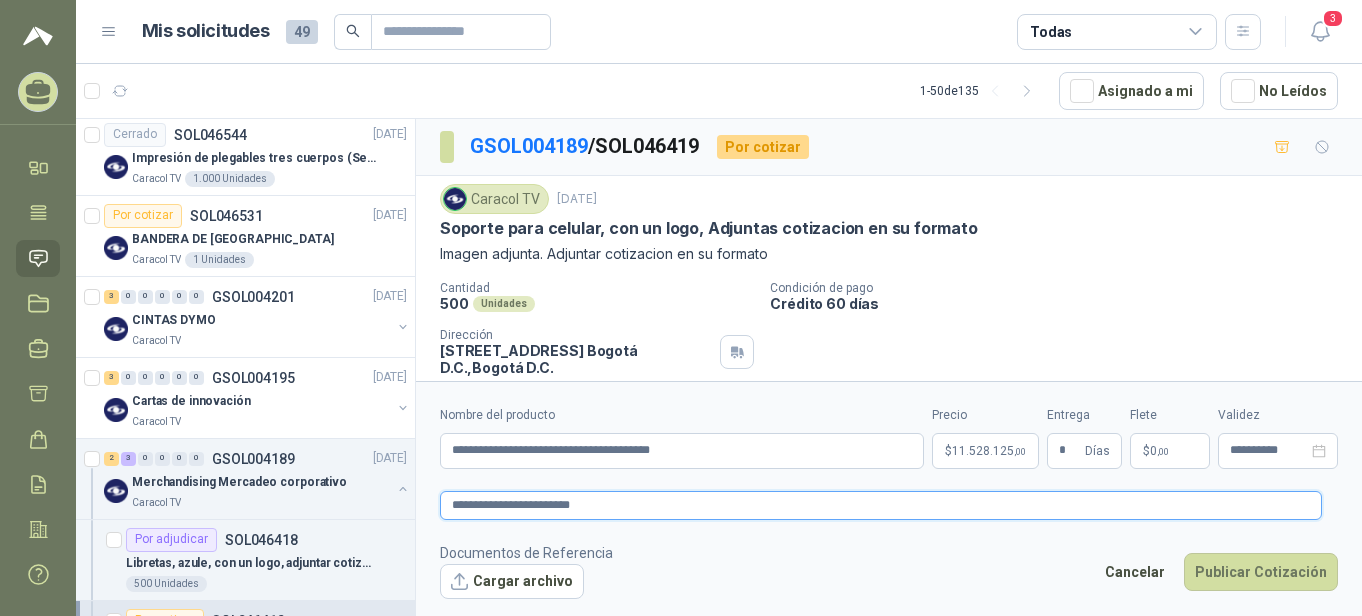 type 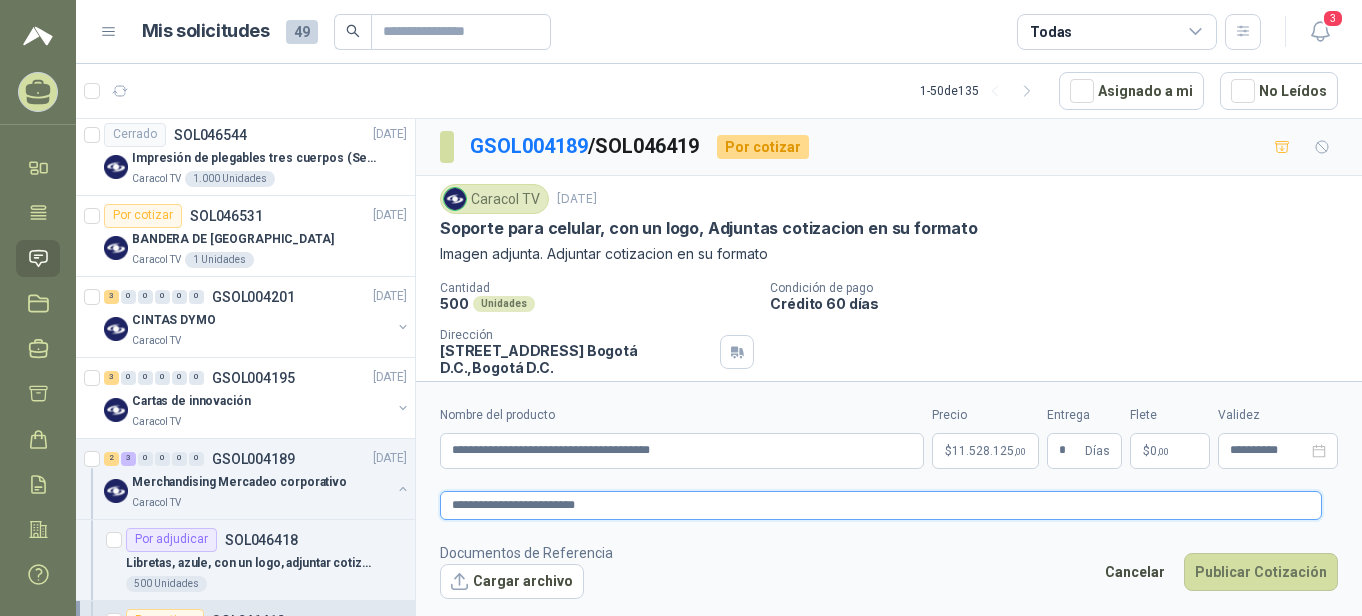 type 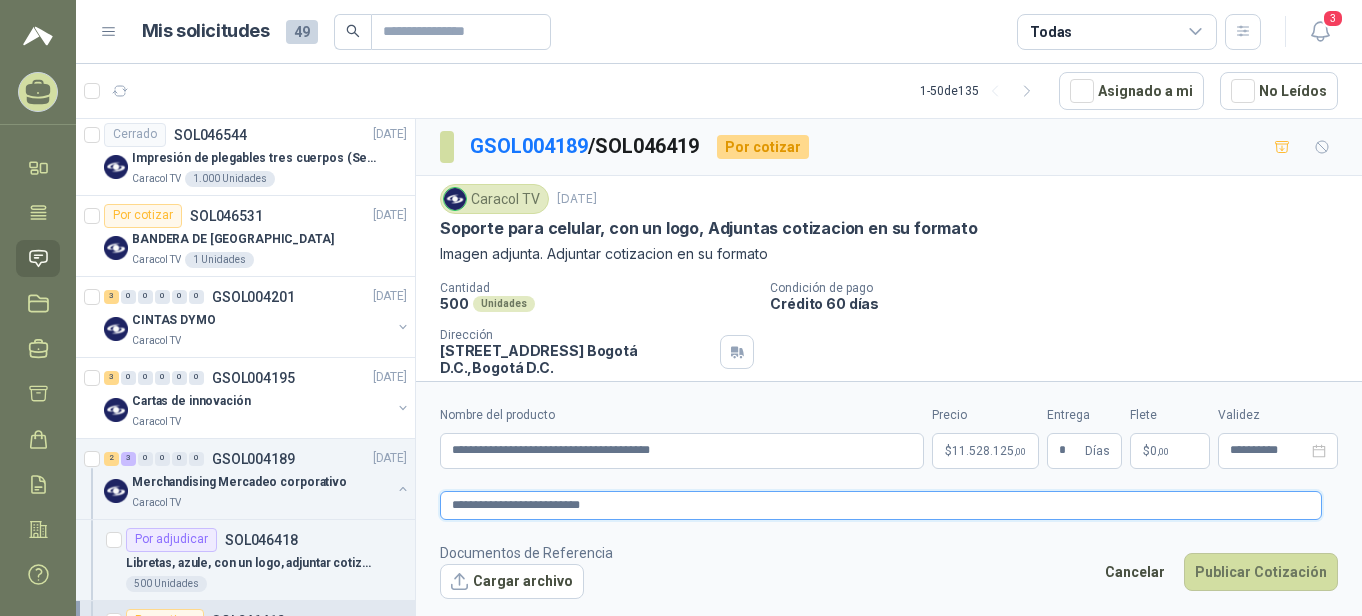 type 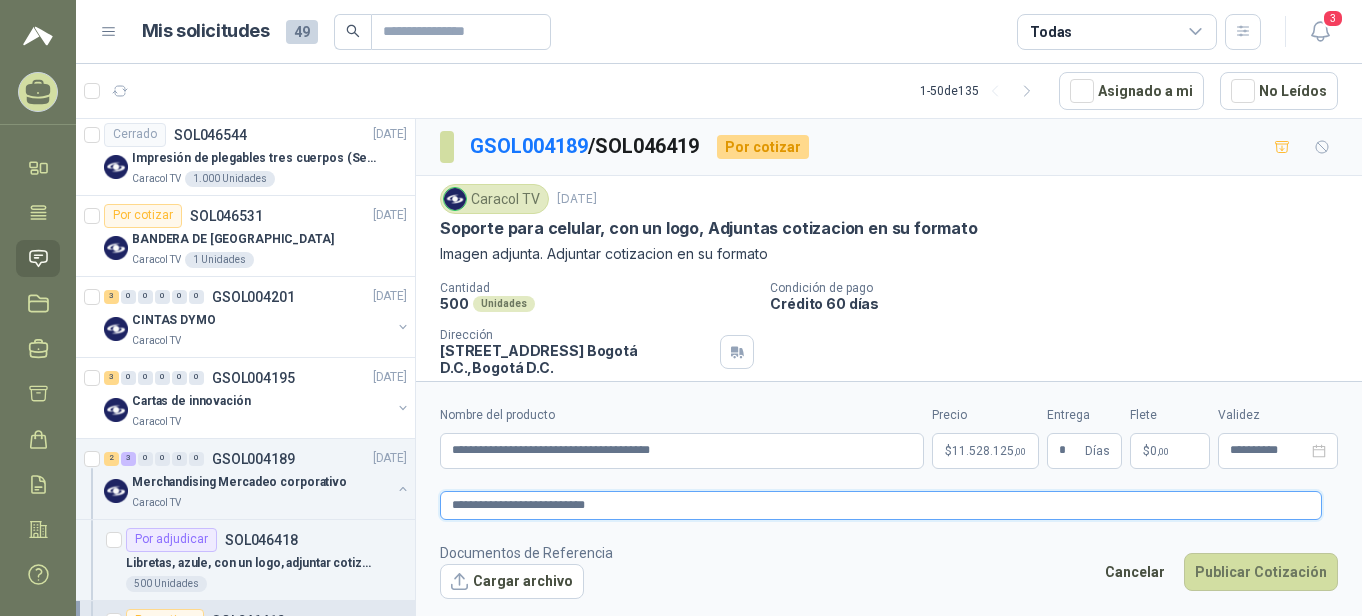 type 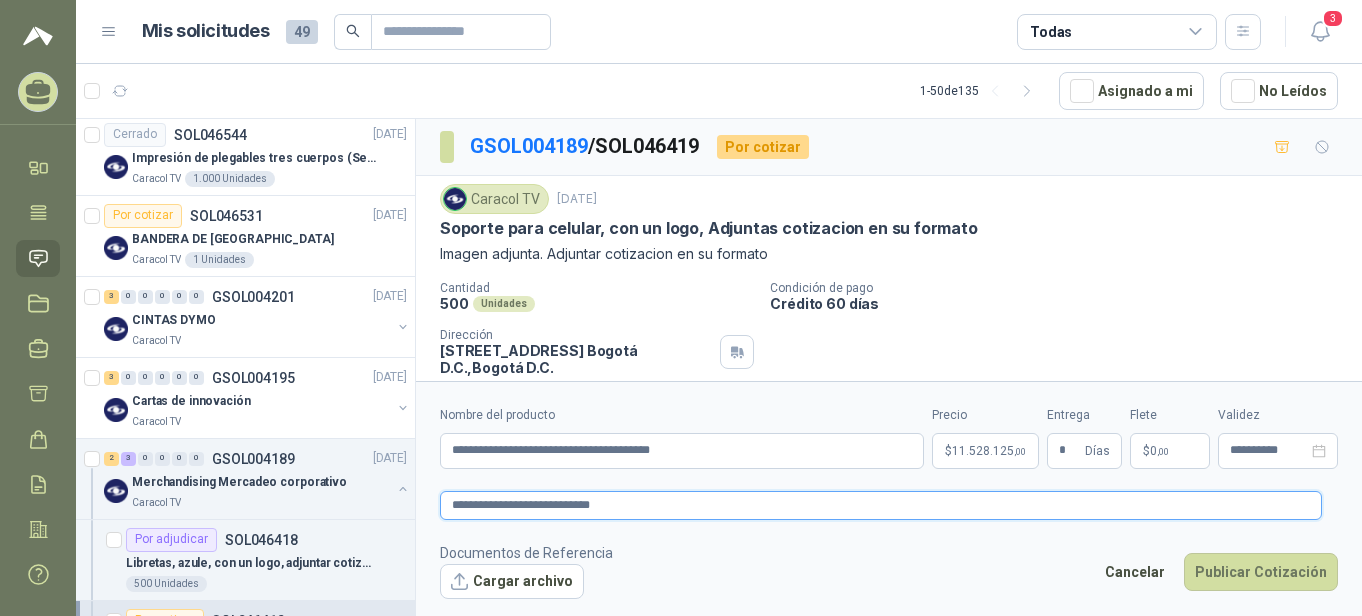 type 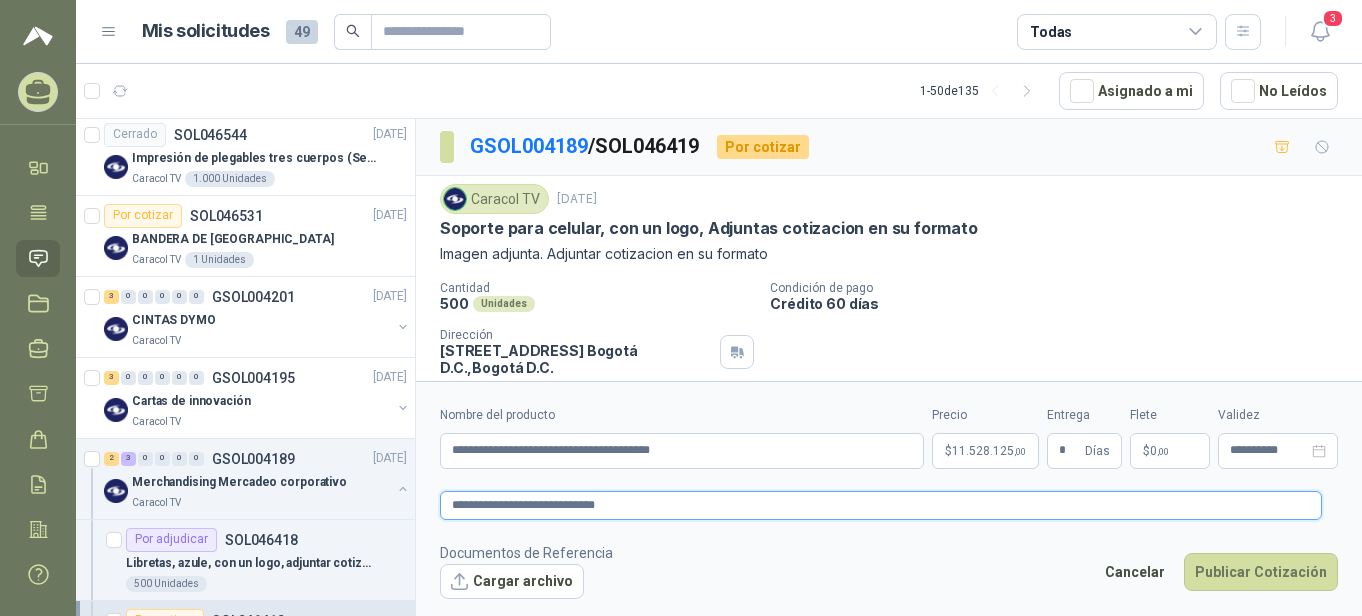type 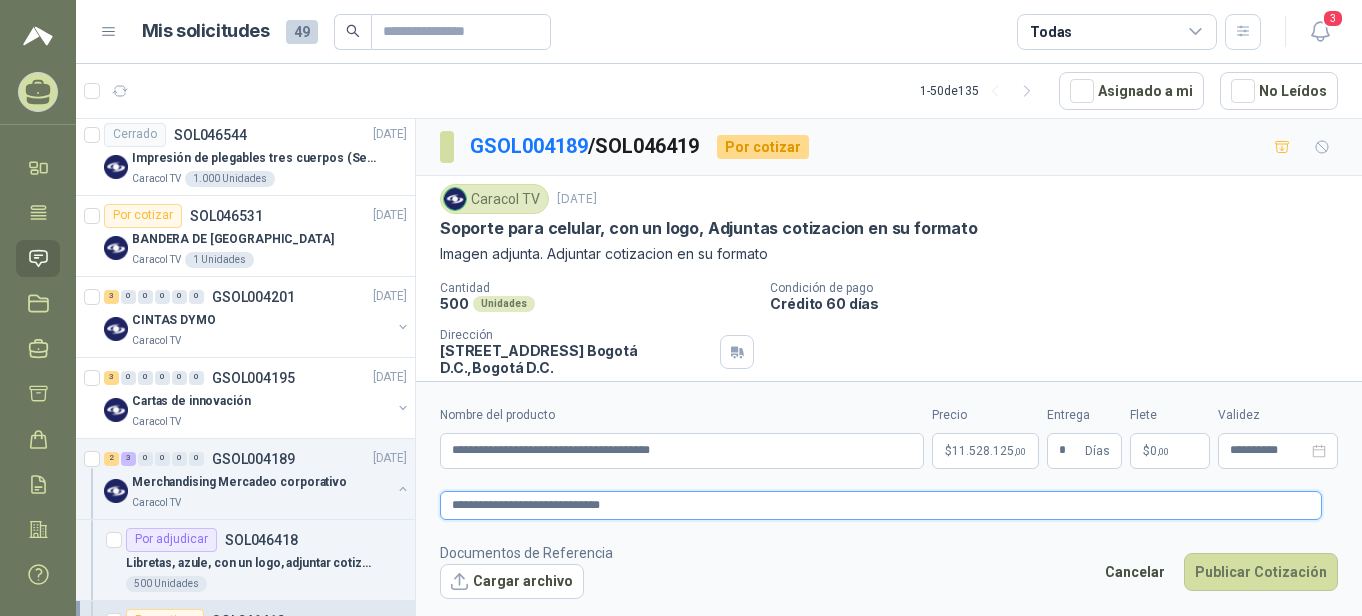 type 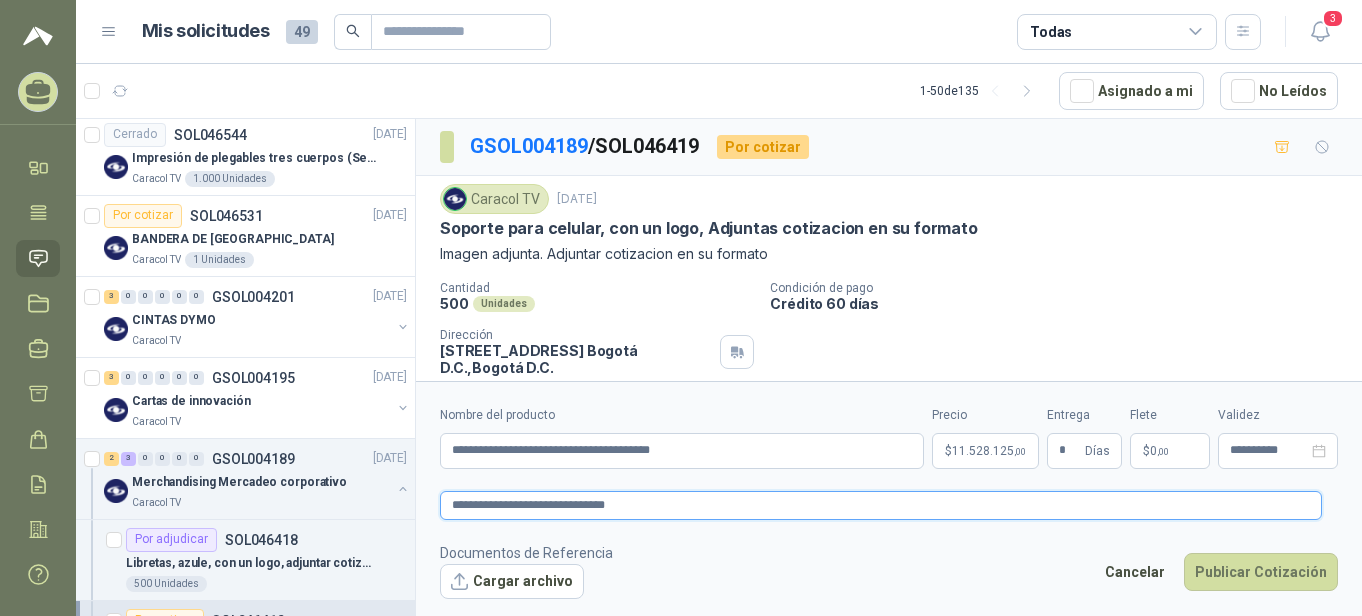 type 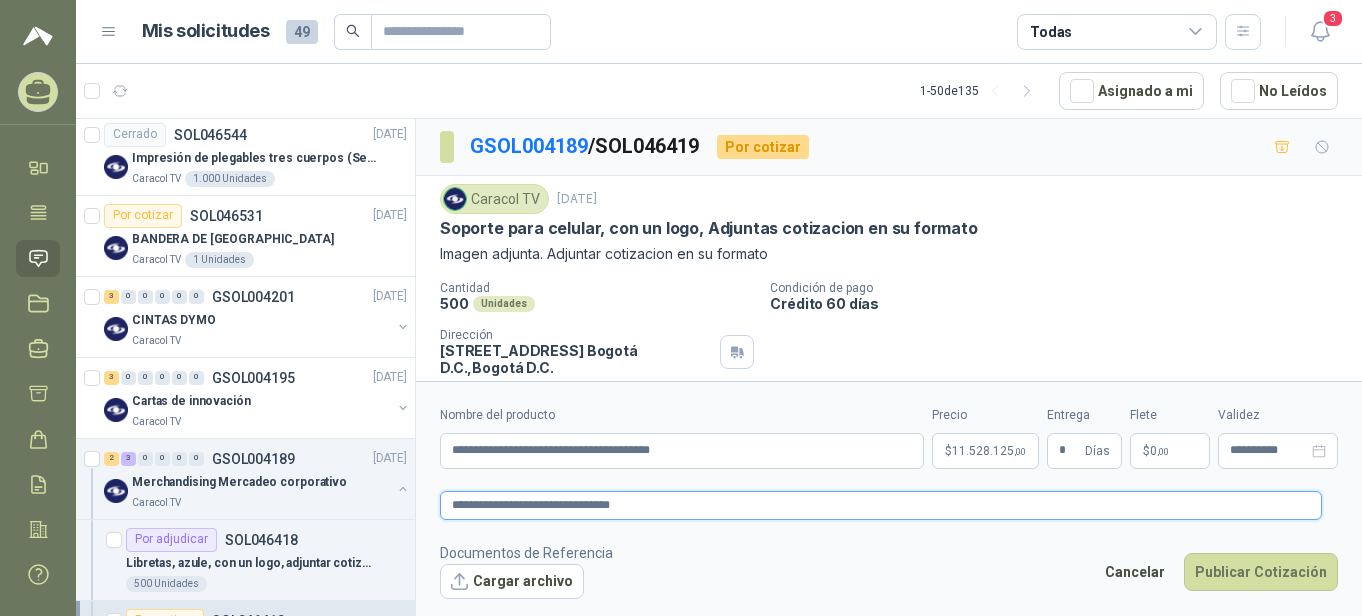 type 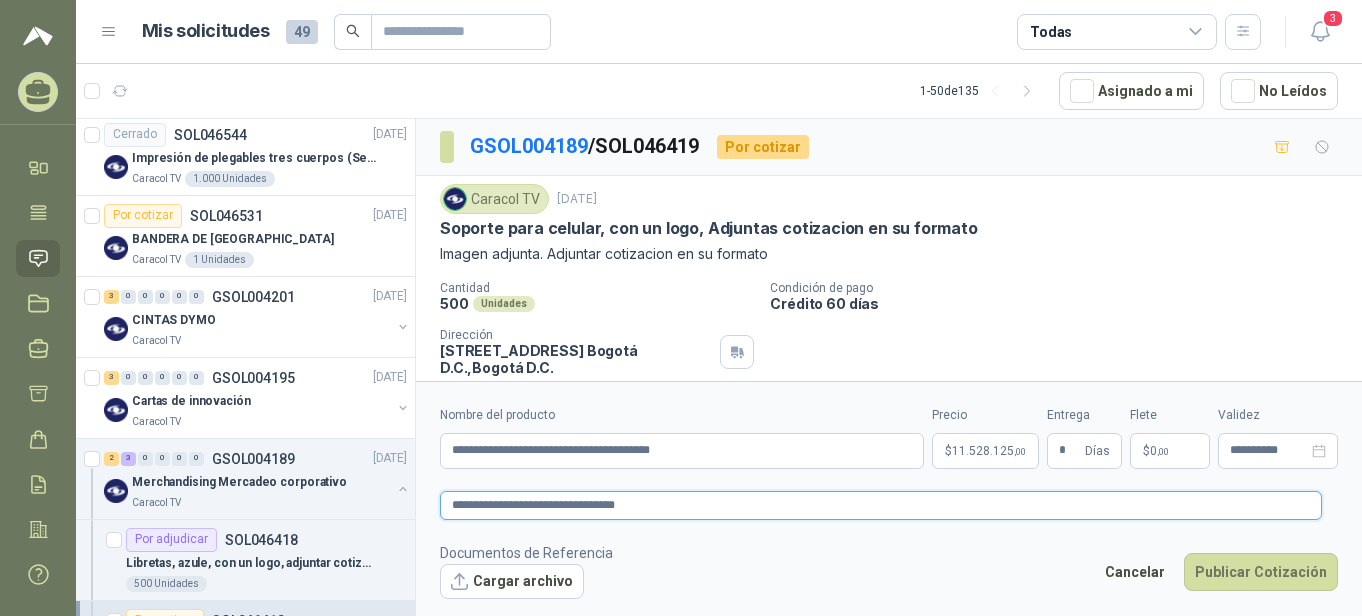type 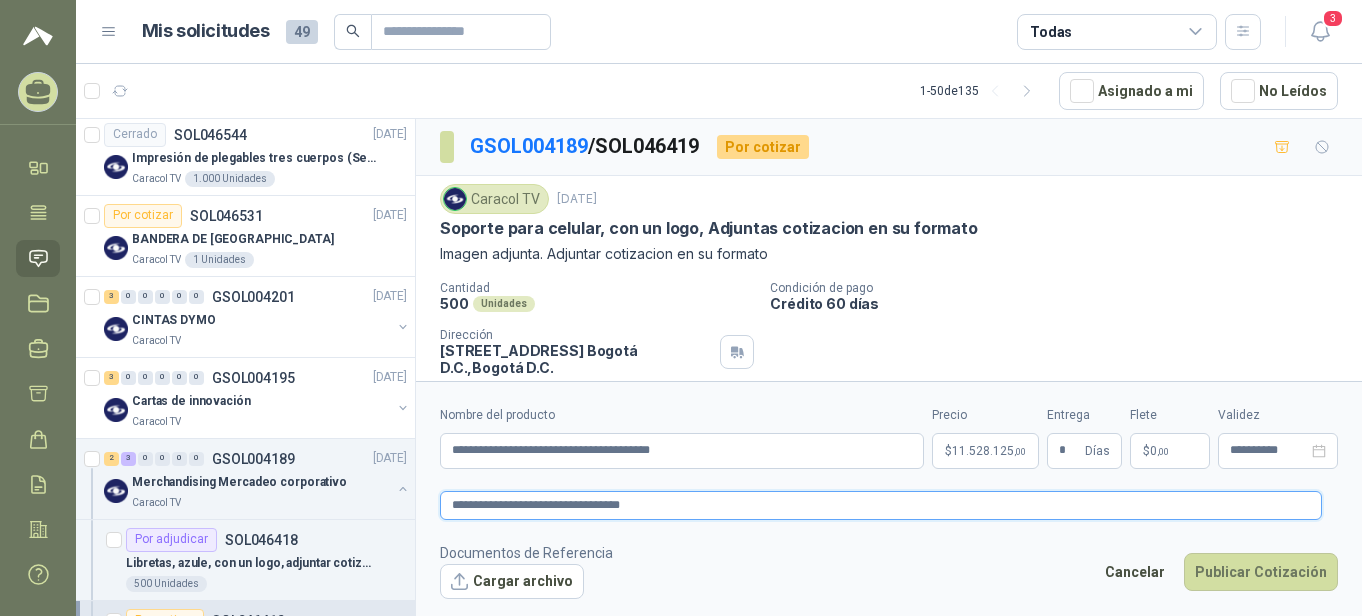 type 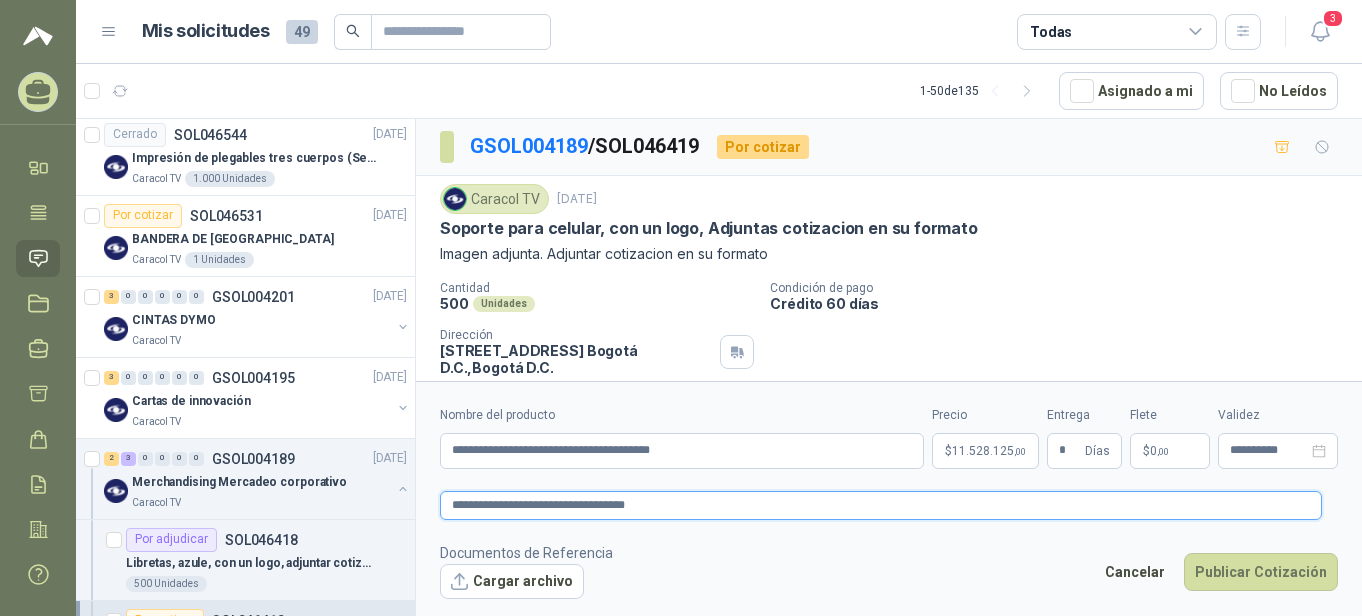 type 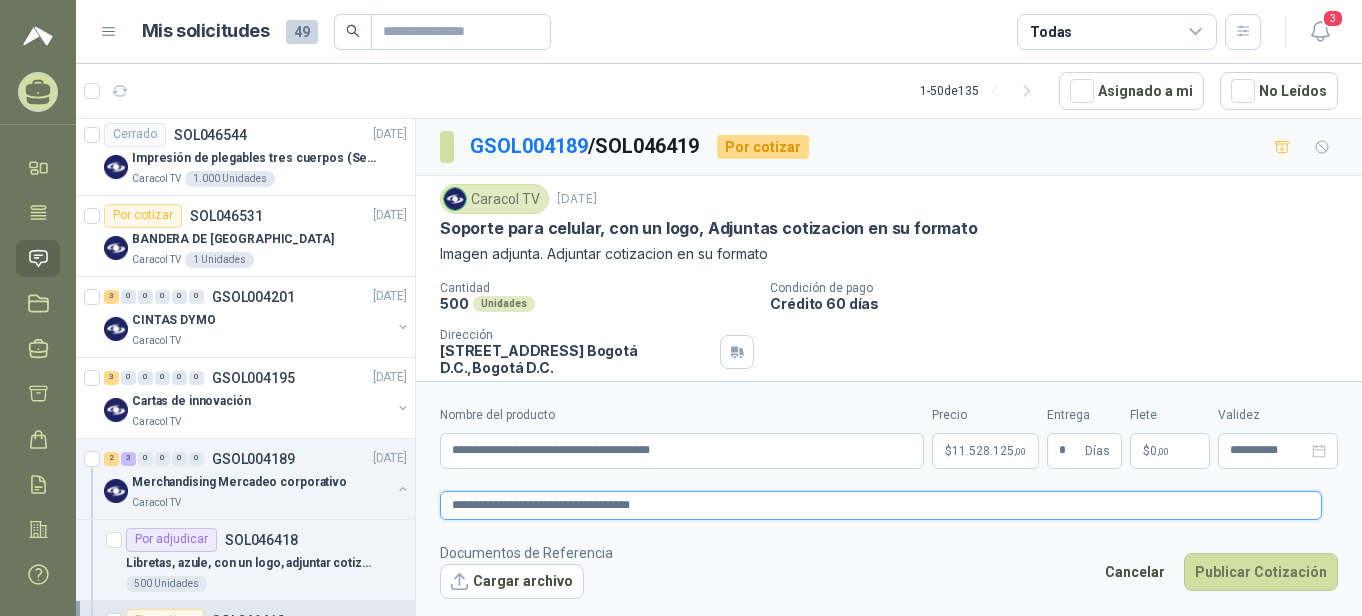 type 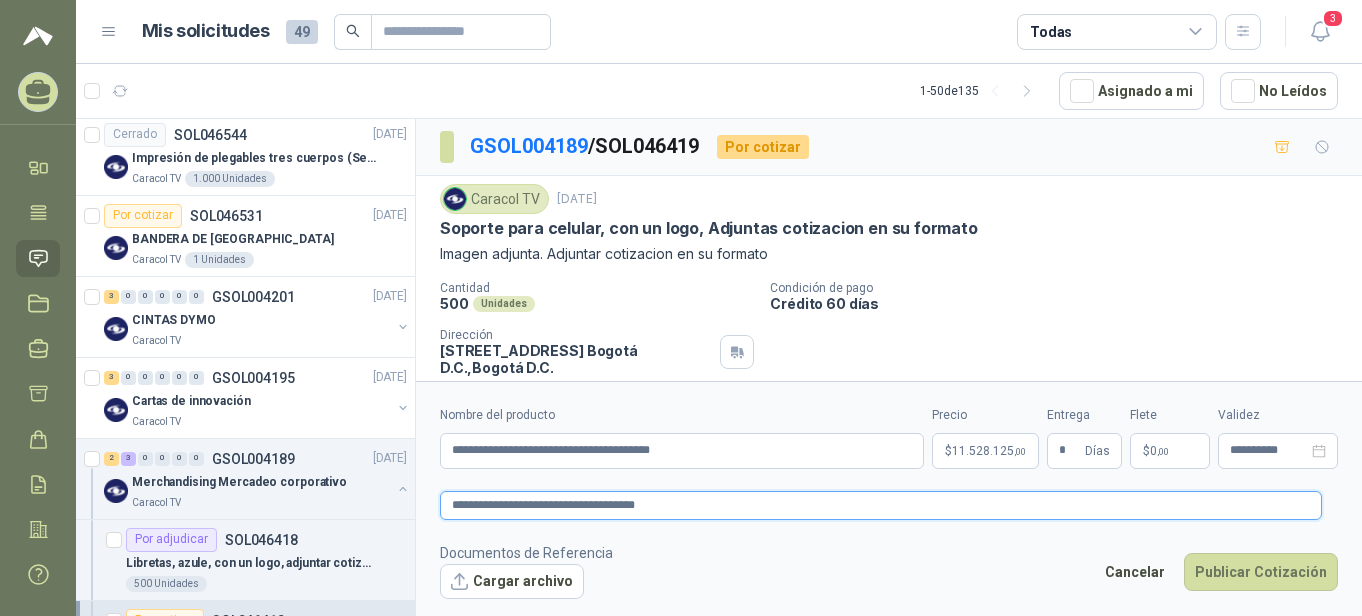 type 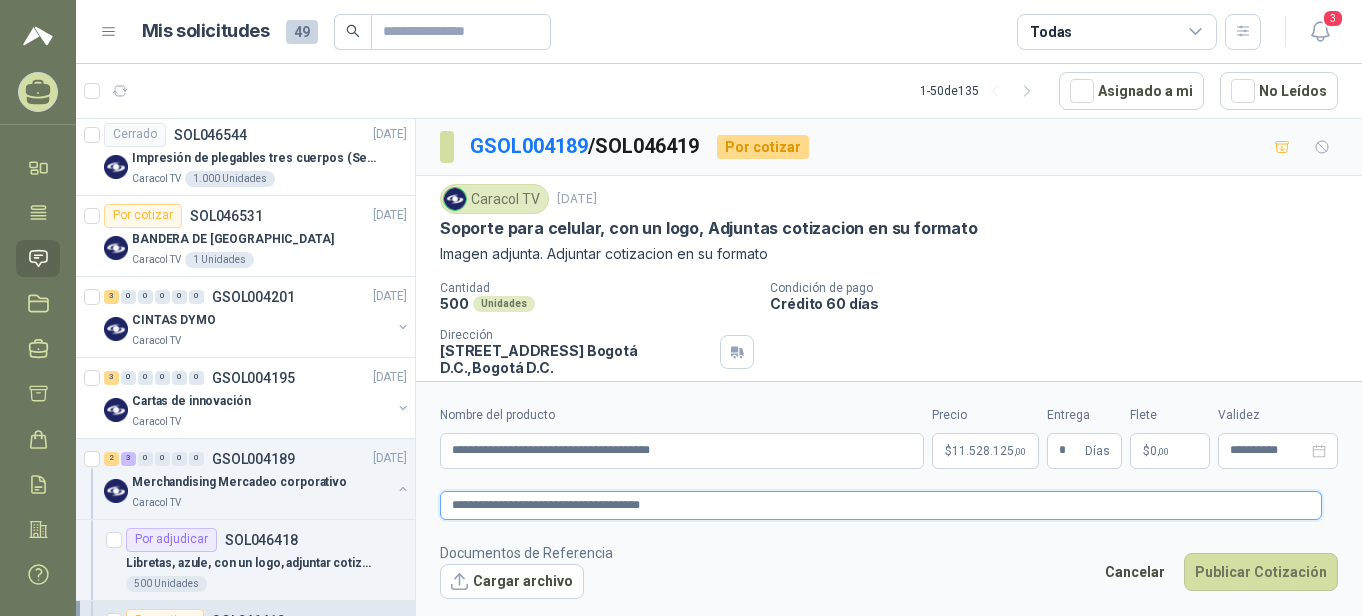 type 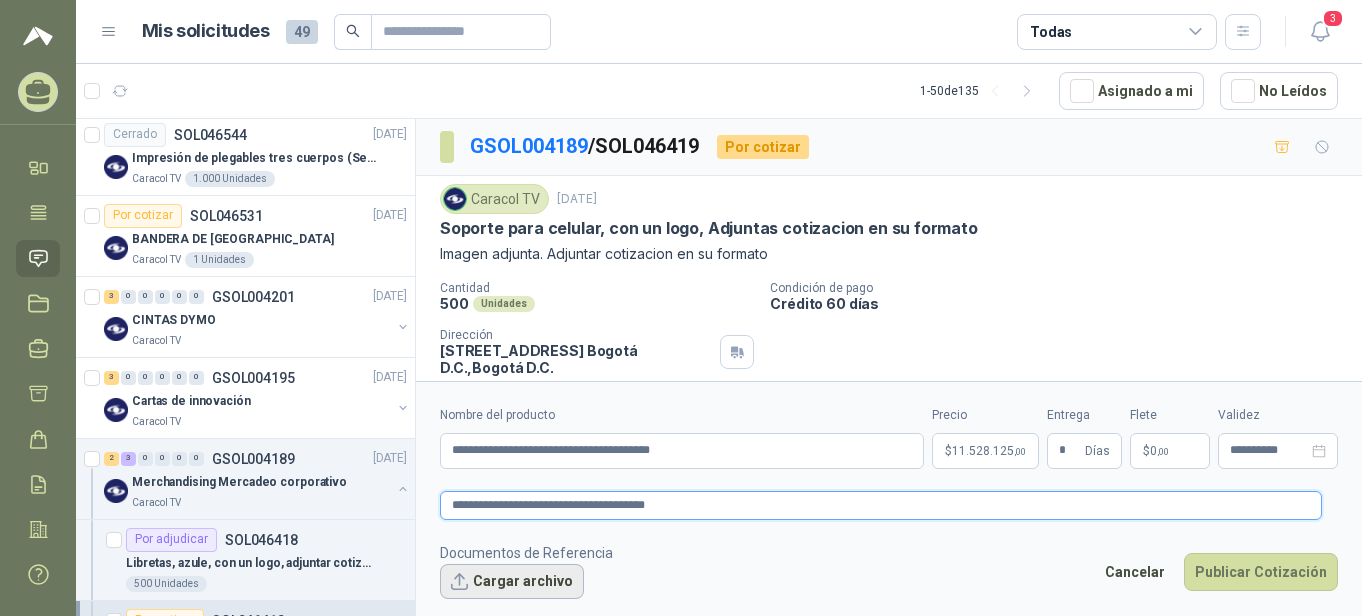 type on "**********" 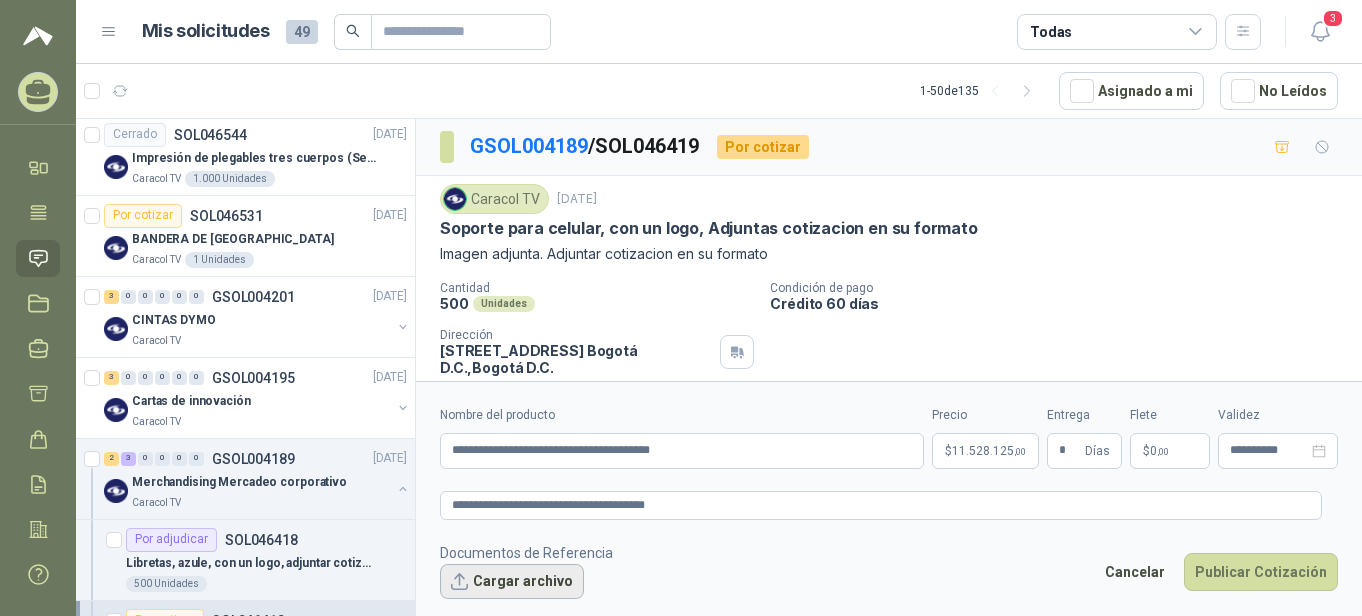 click on "Cargar archivo" at bounding box center (512, 582) 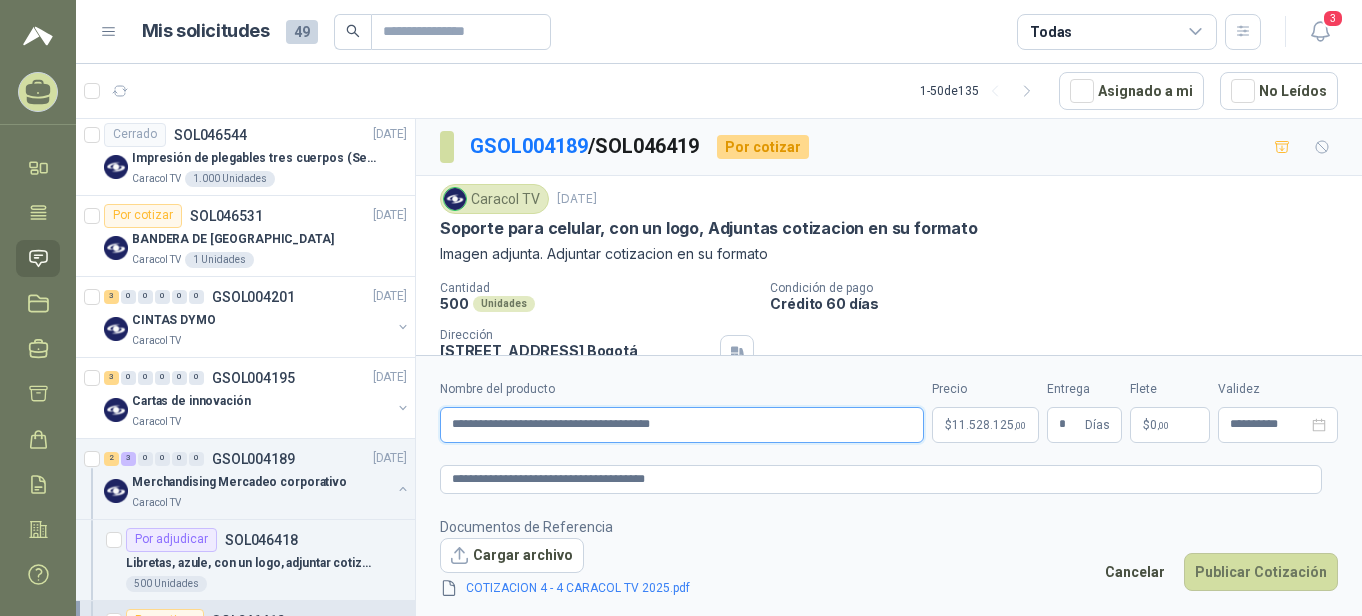 click on "**********" at bounding box center (682, 425) 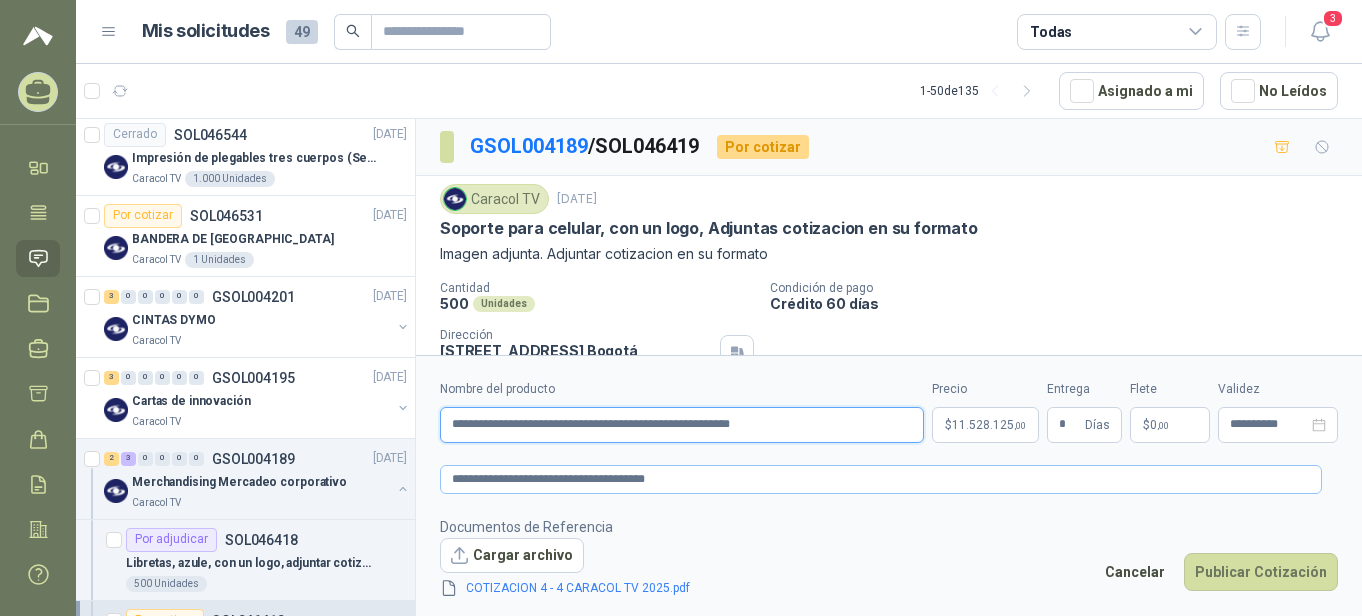 type on "**********" 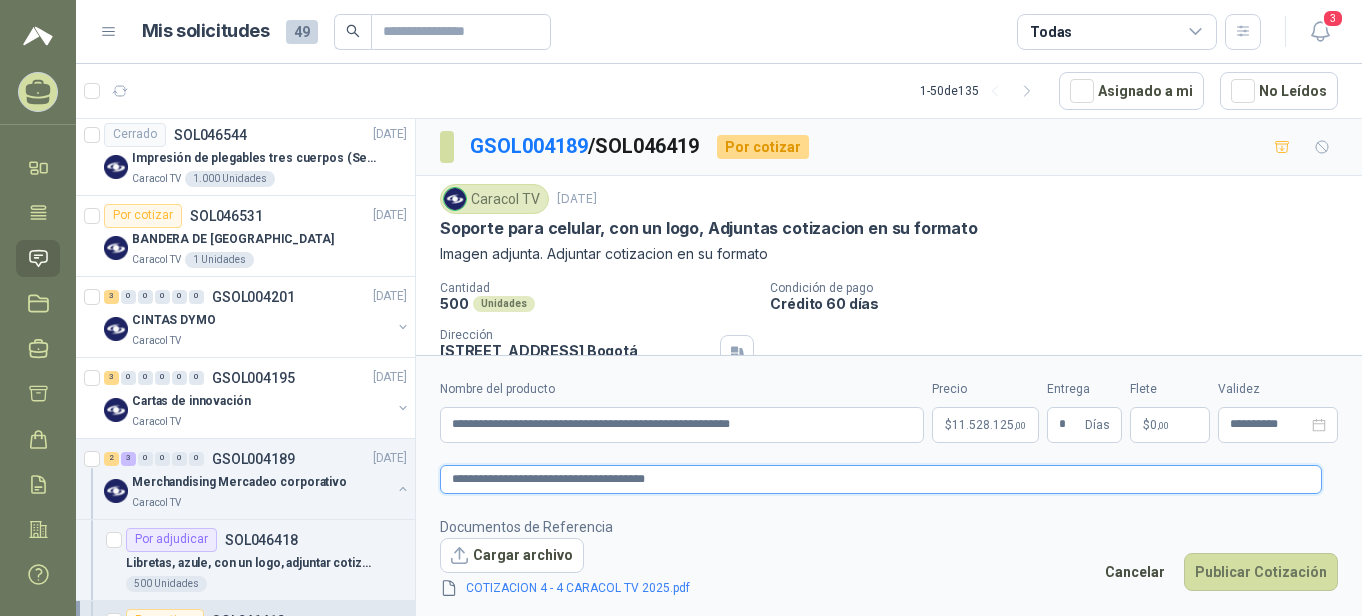 click on "**********" at bounding box center [881, 479] 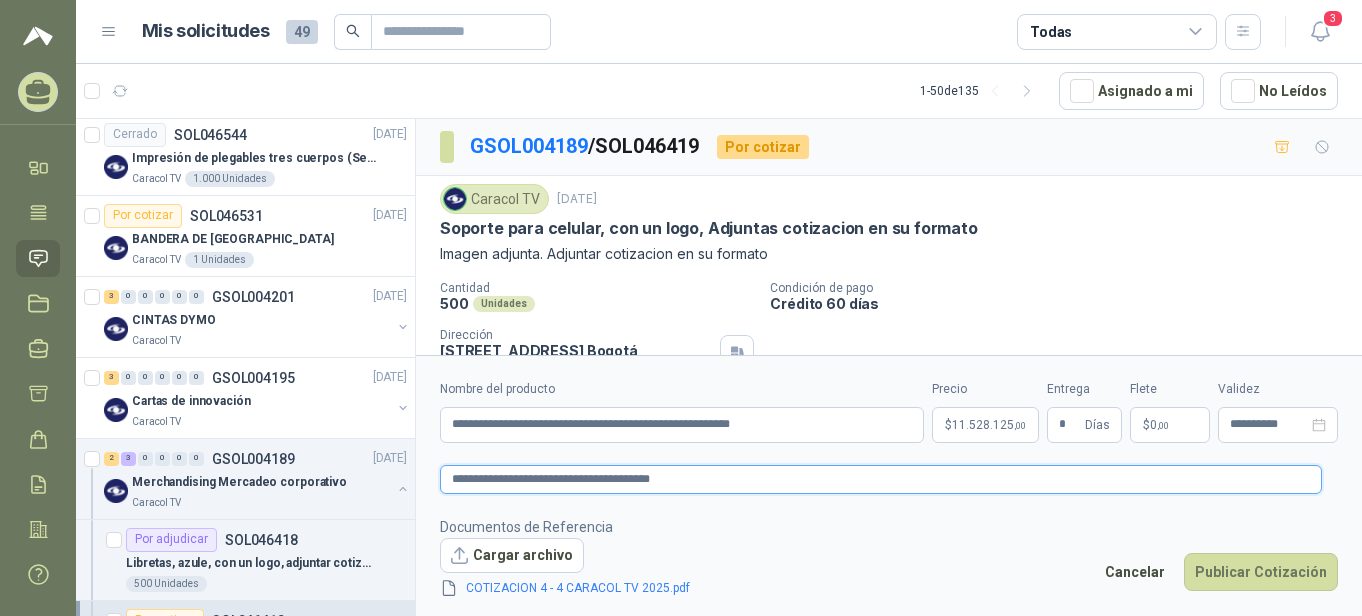type 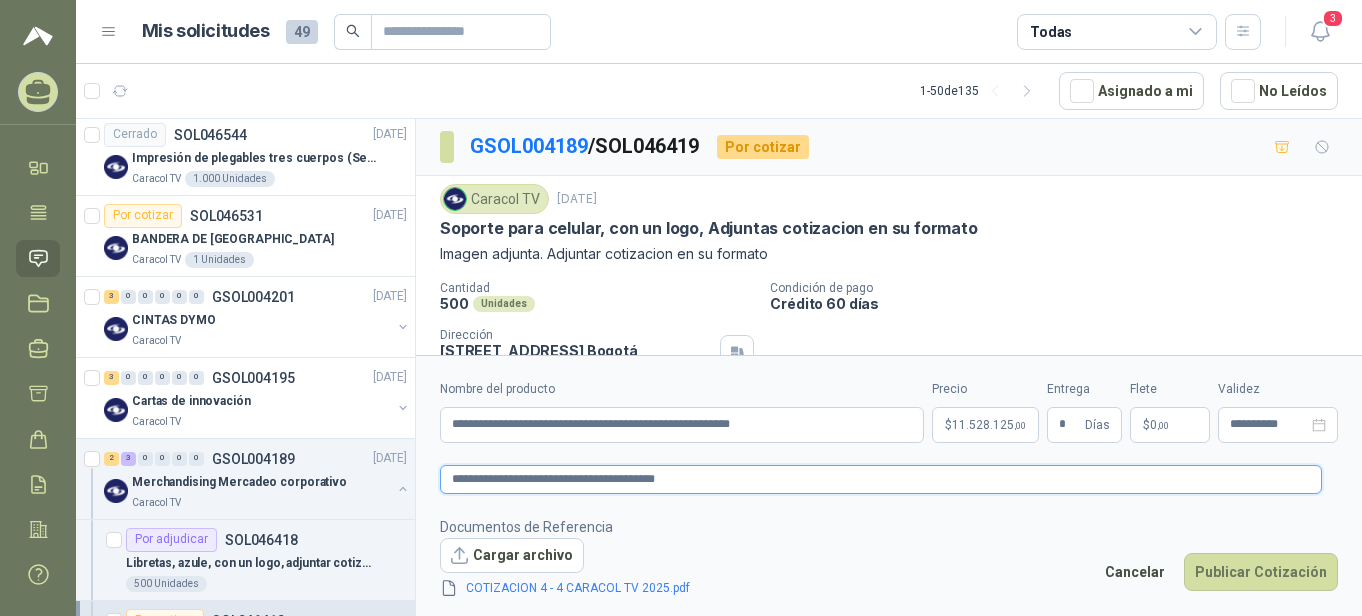 type 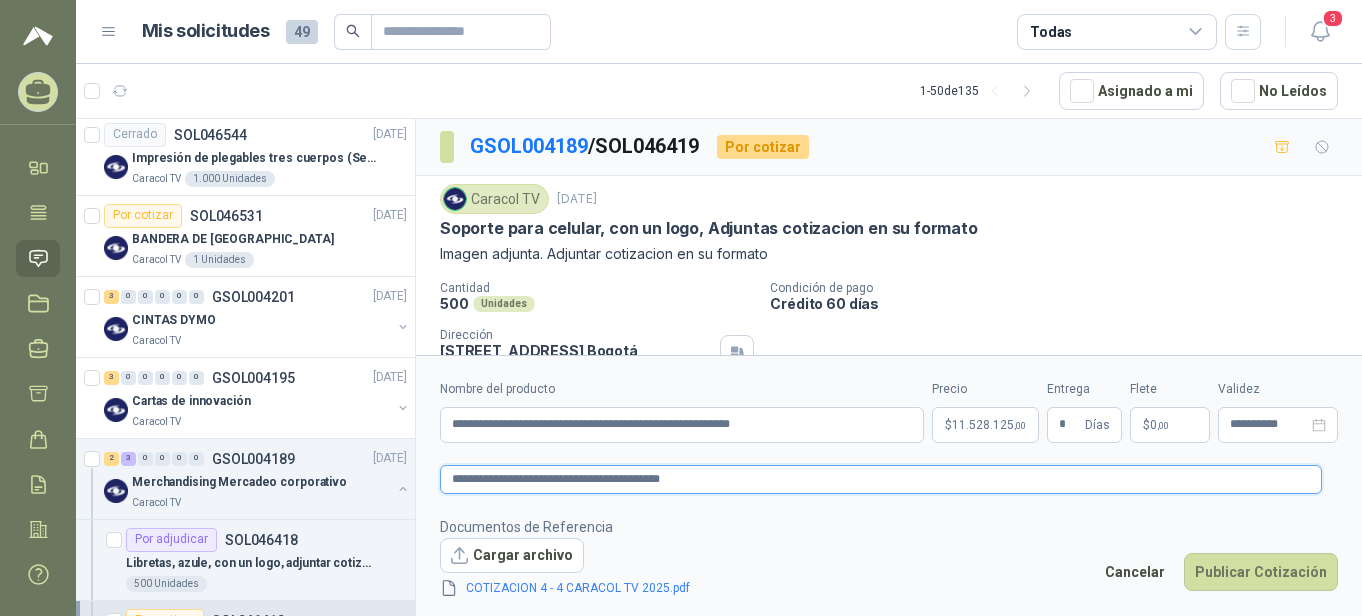 type 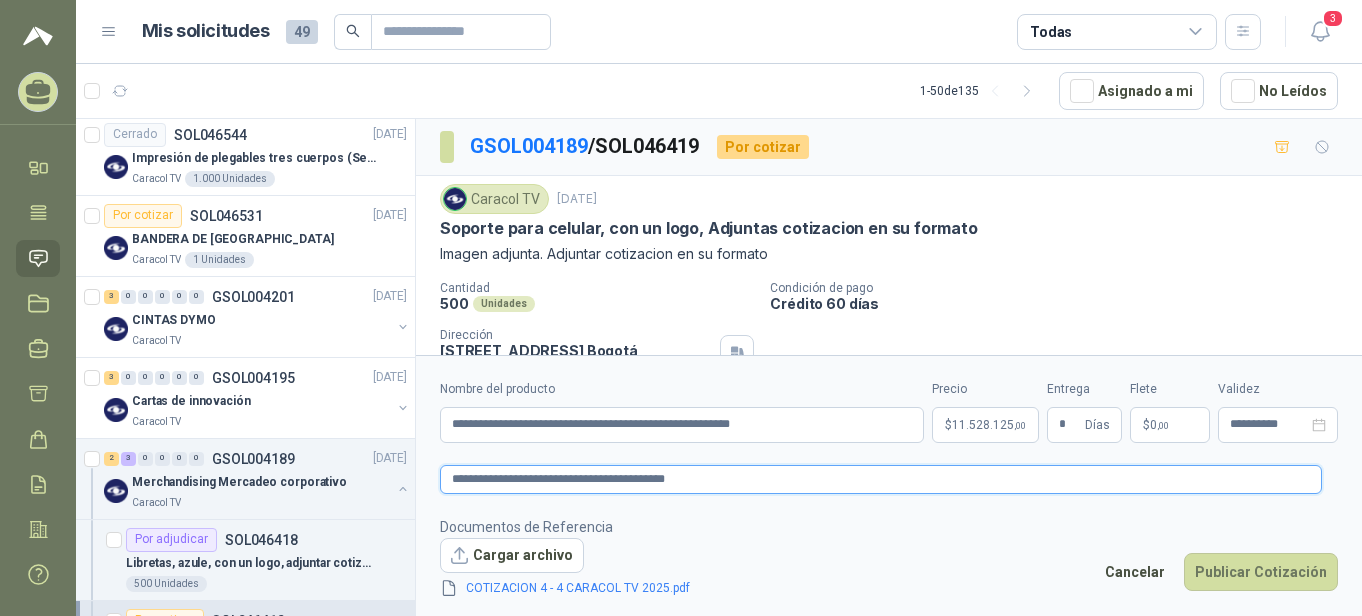 type 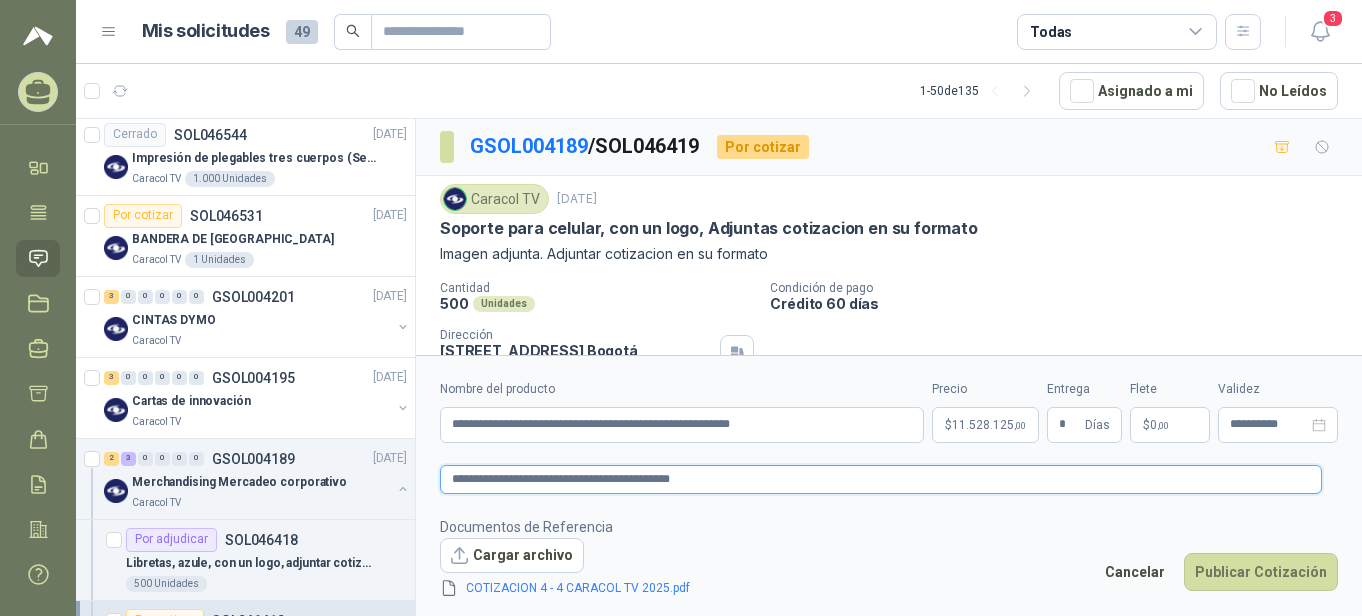 type 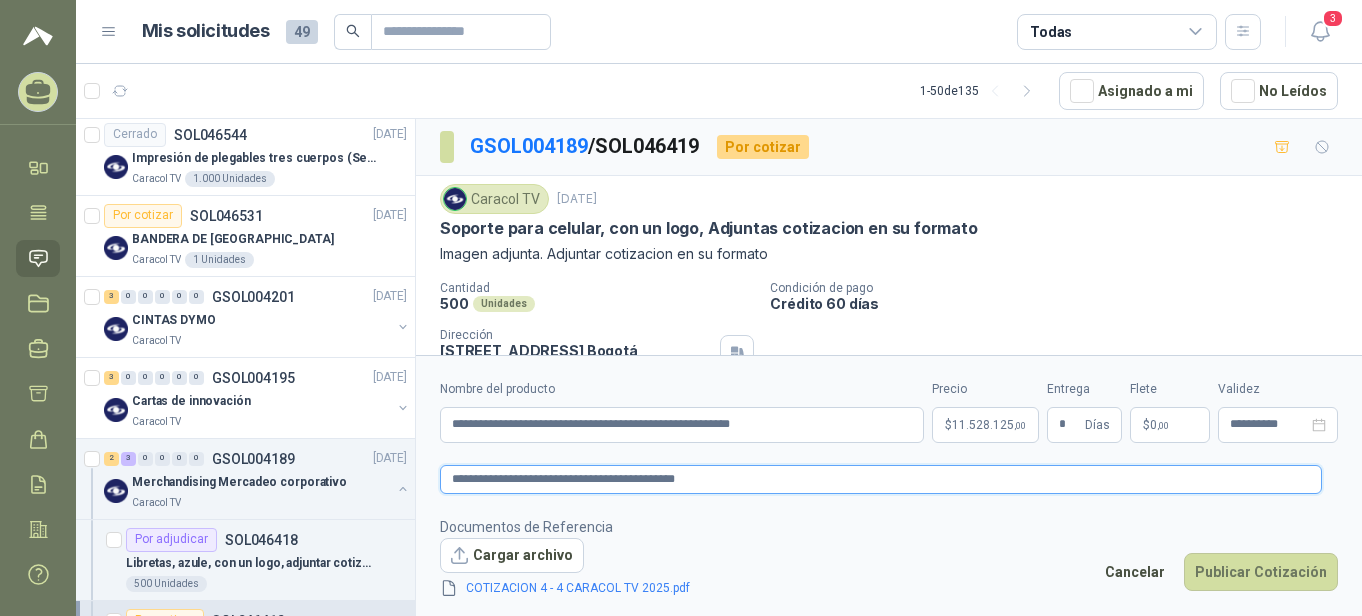 type 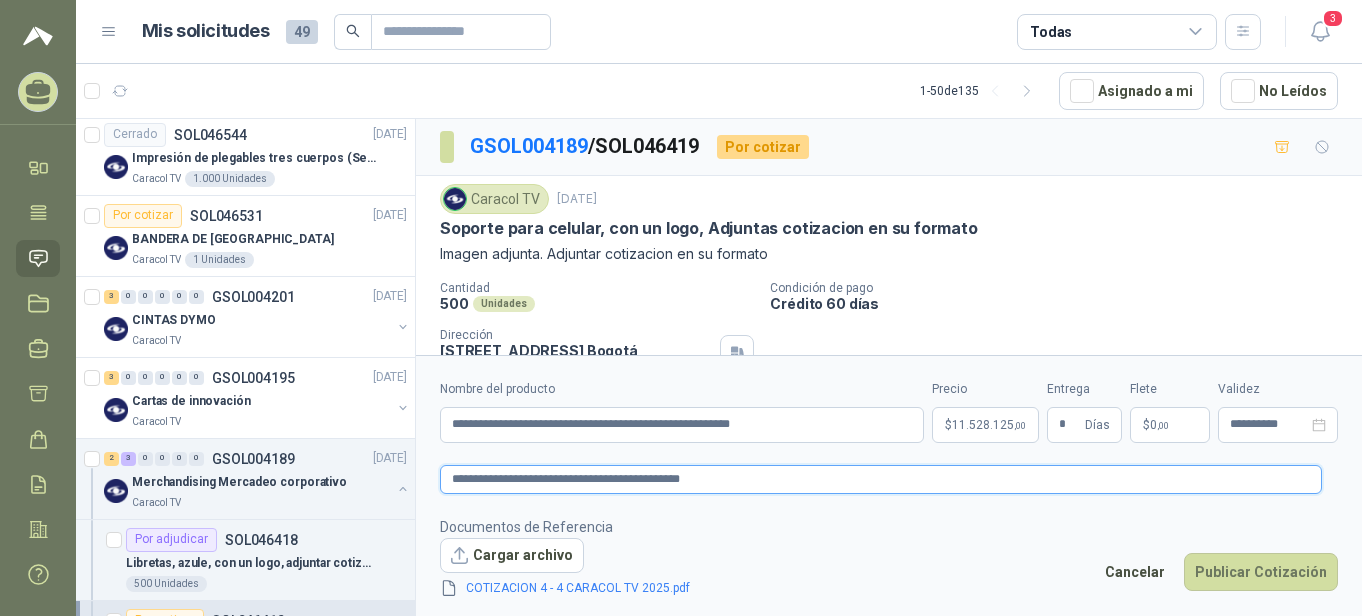 type 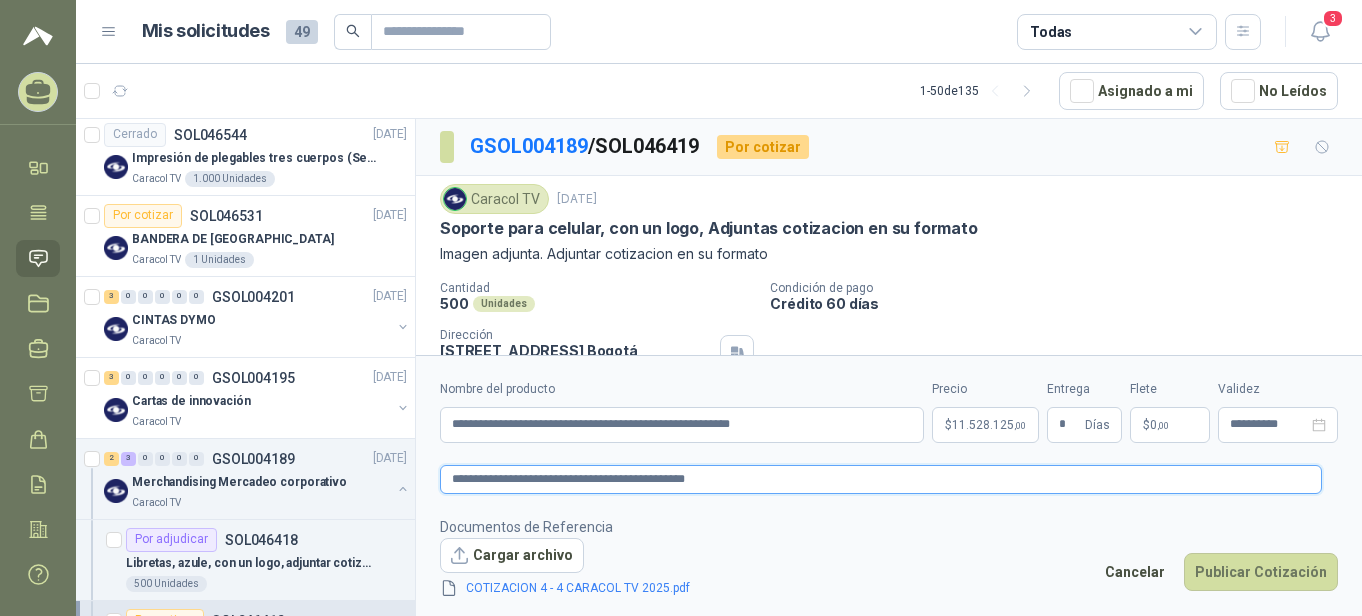 type 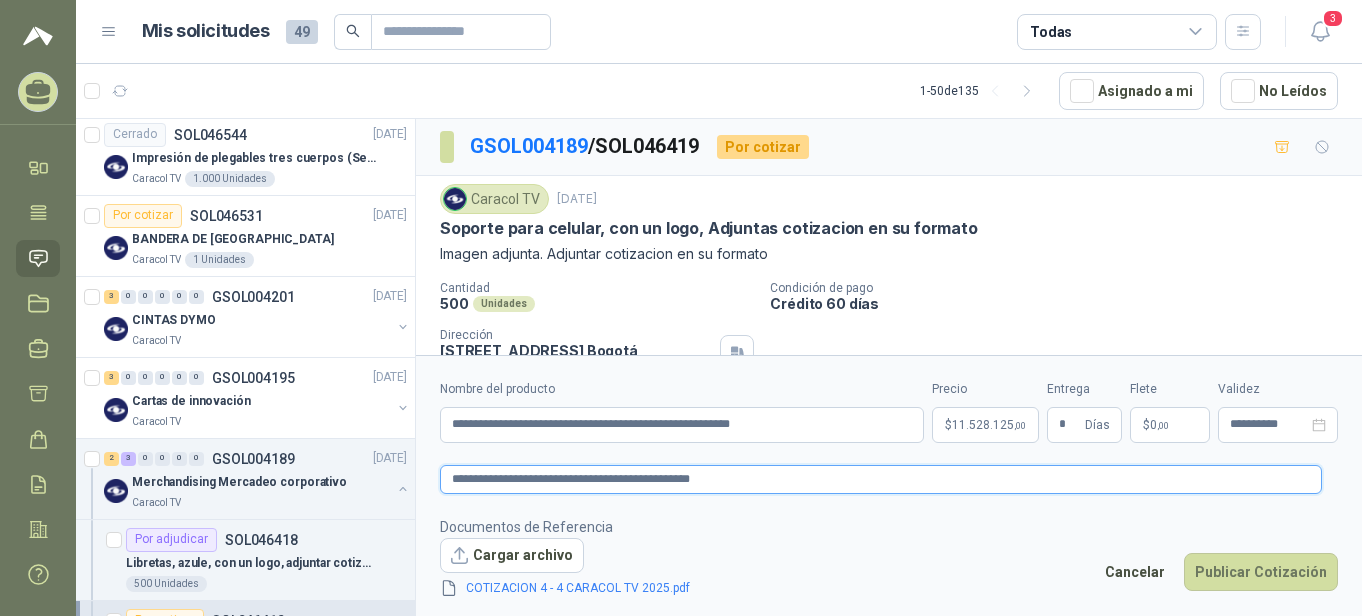 type 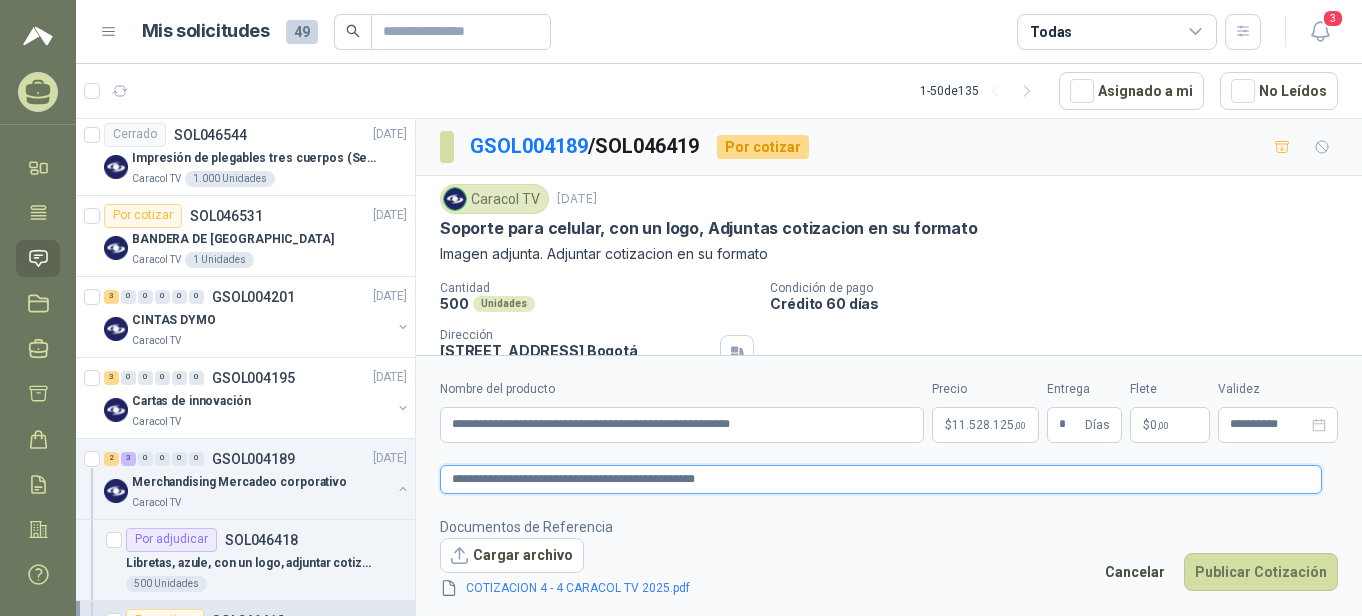 type 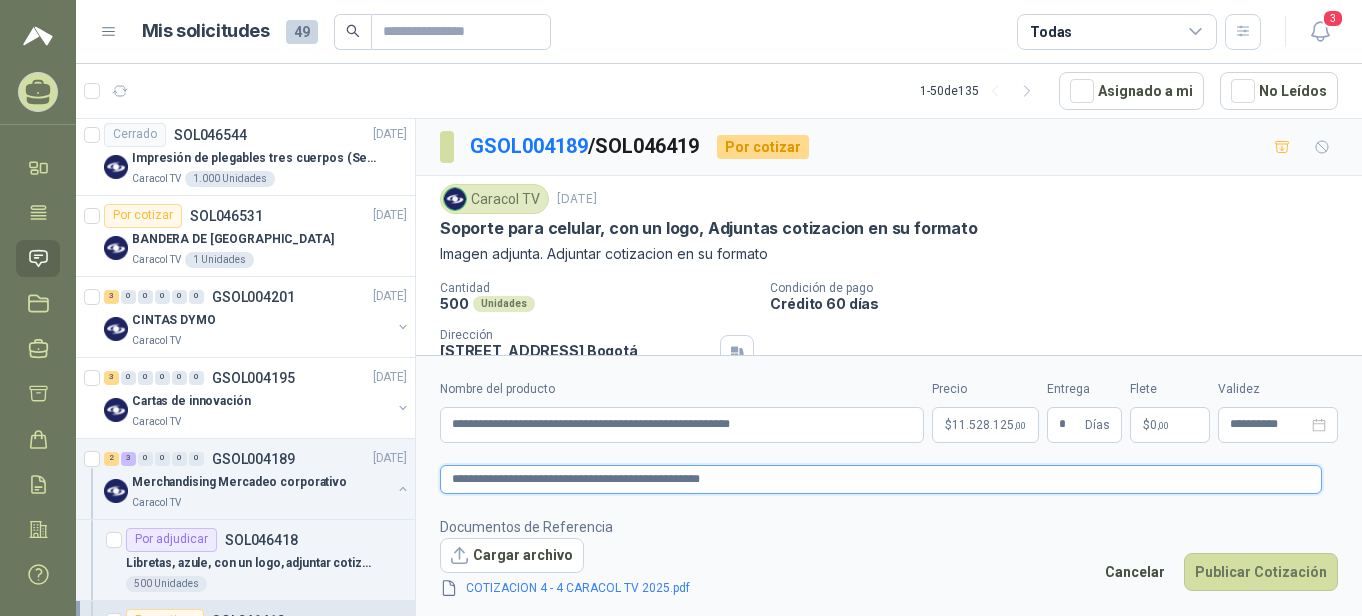 type 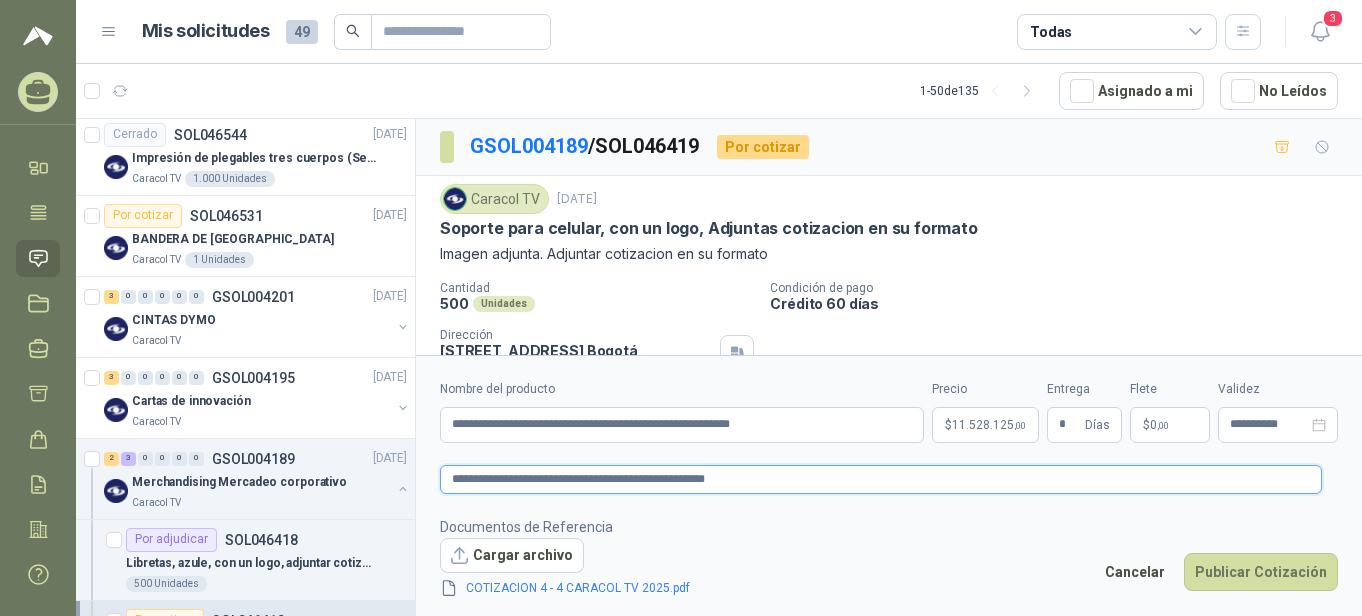 type 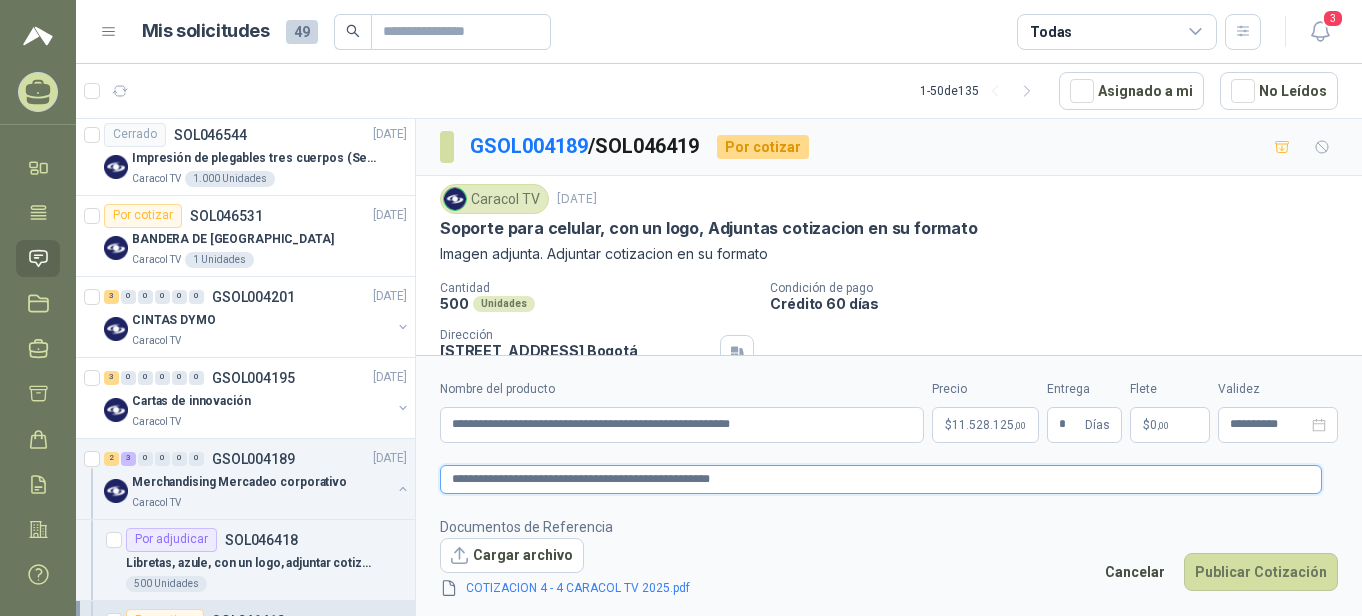 type 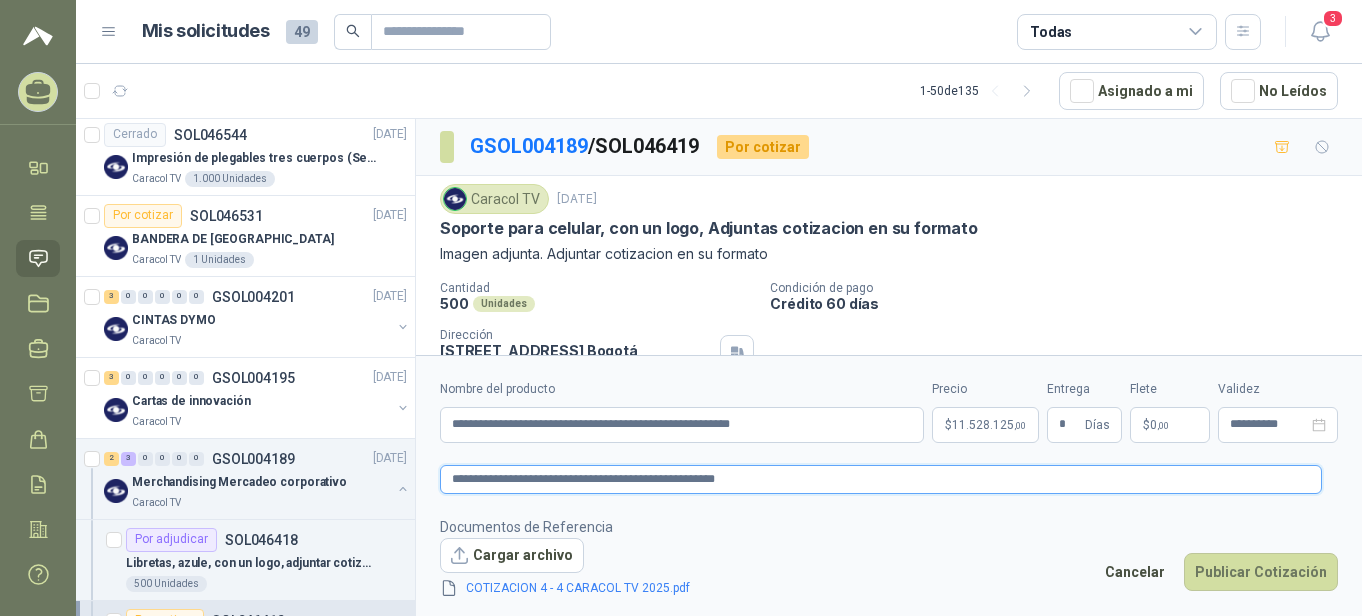 type 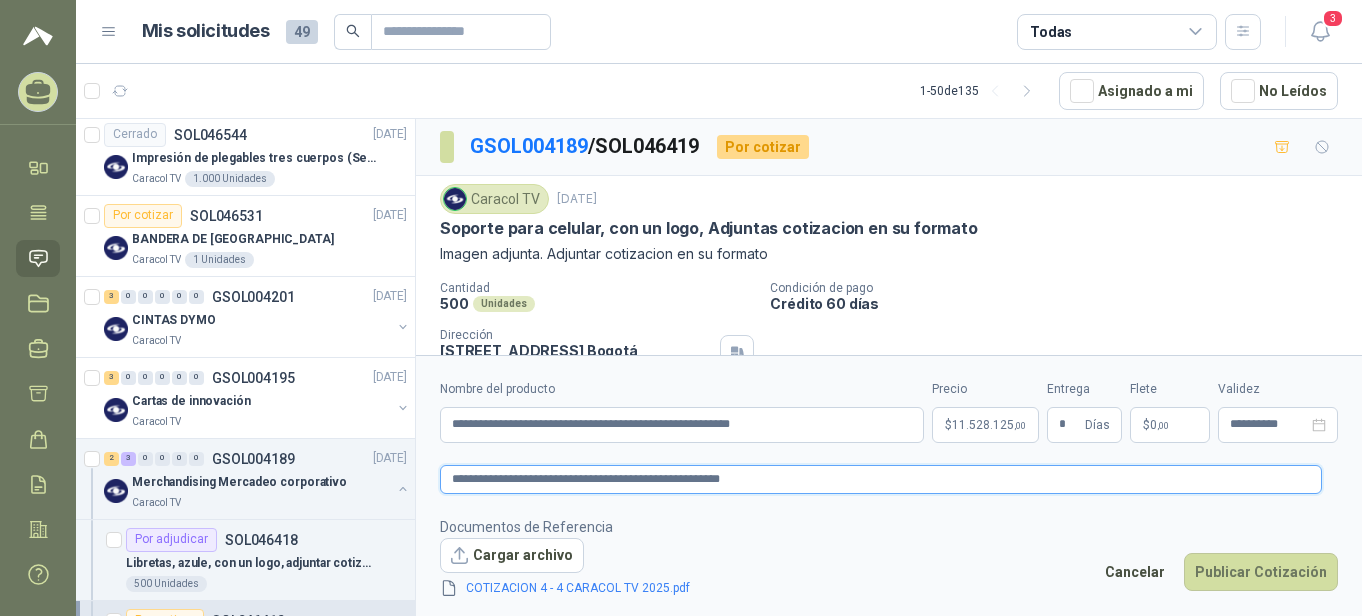 type 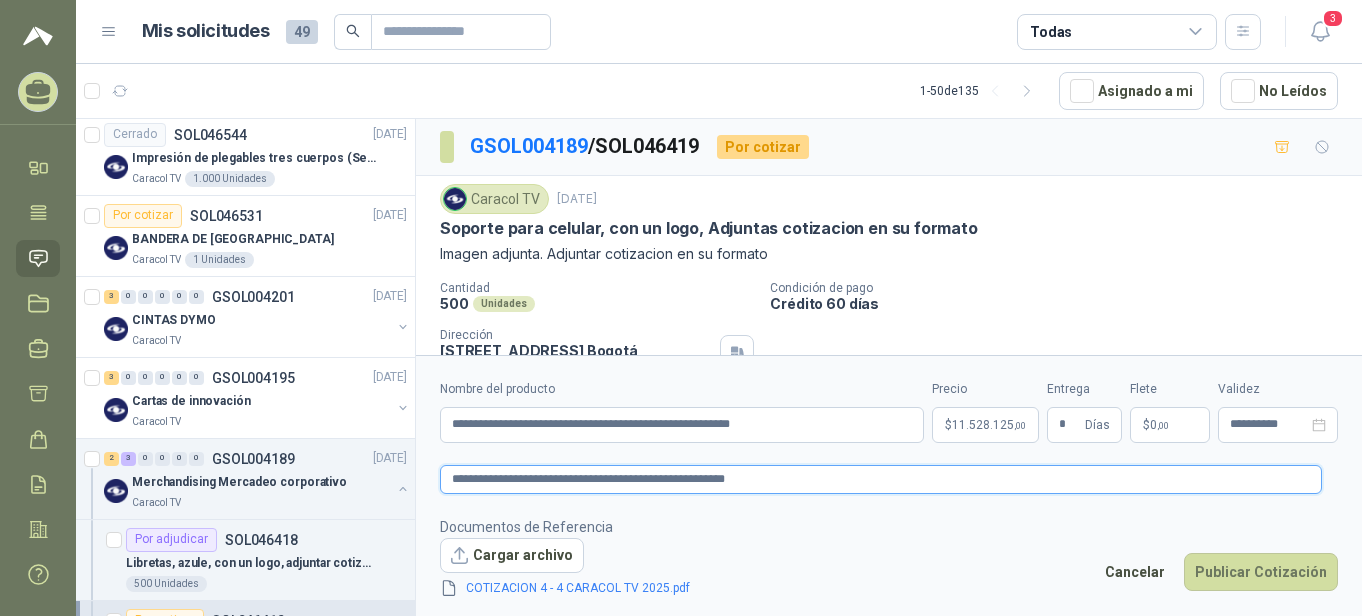 type 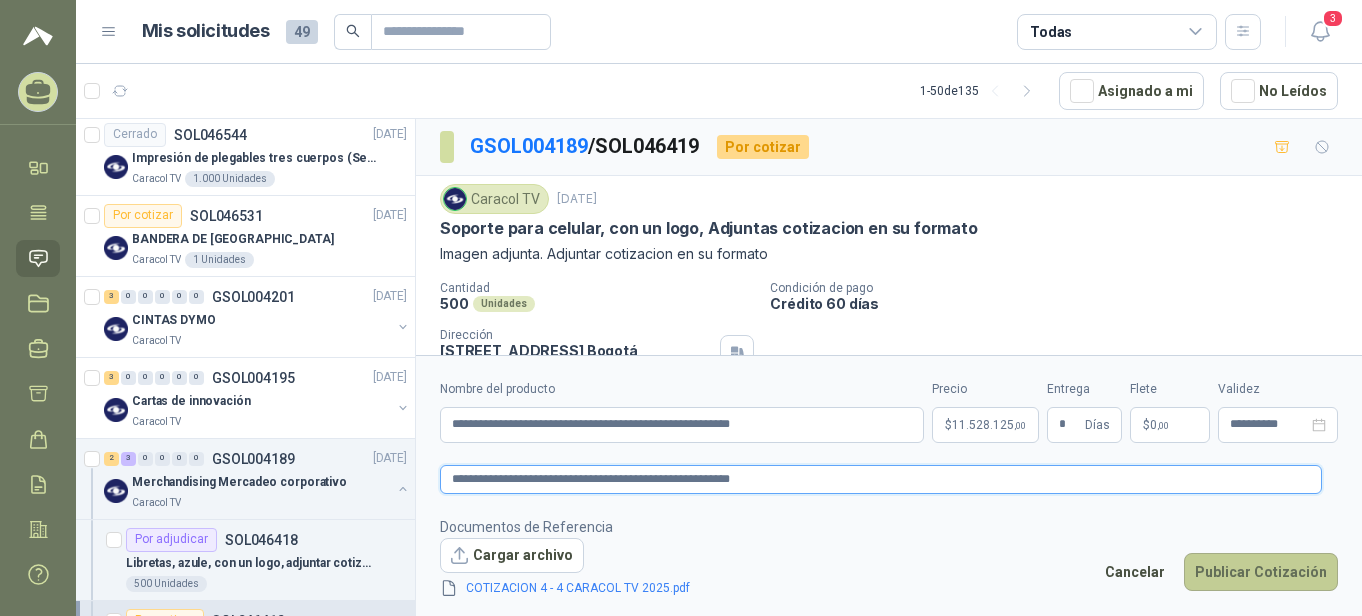 type on "**********" 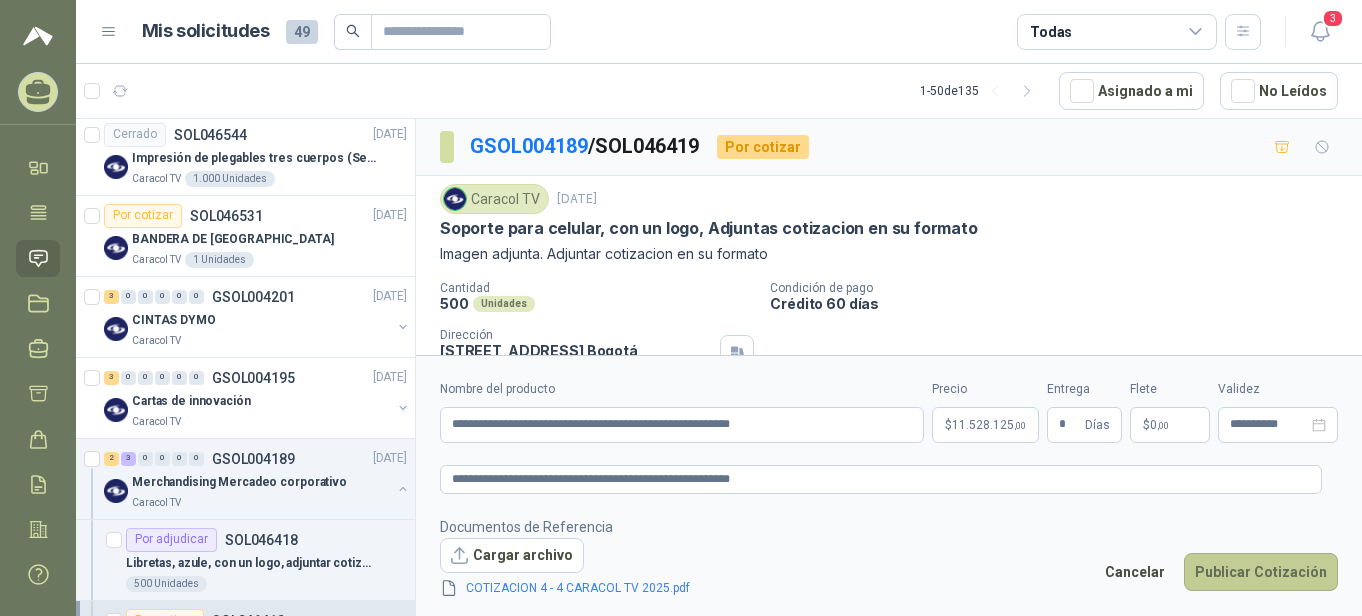 click on "Publicar Cotización" at bounding box center [1261, 572] 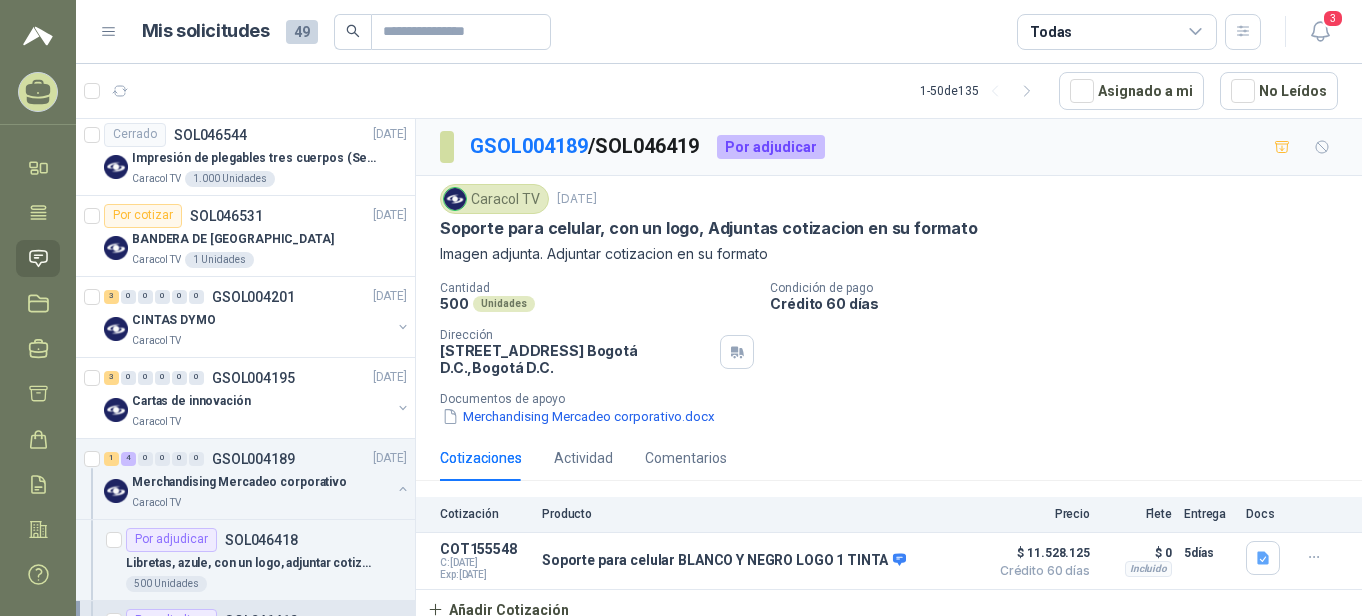 scroll, scrollTop: 1864, scrollLeft: 0, axis: vertical 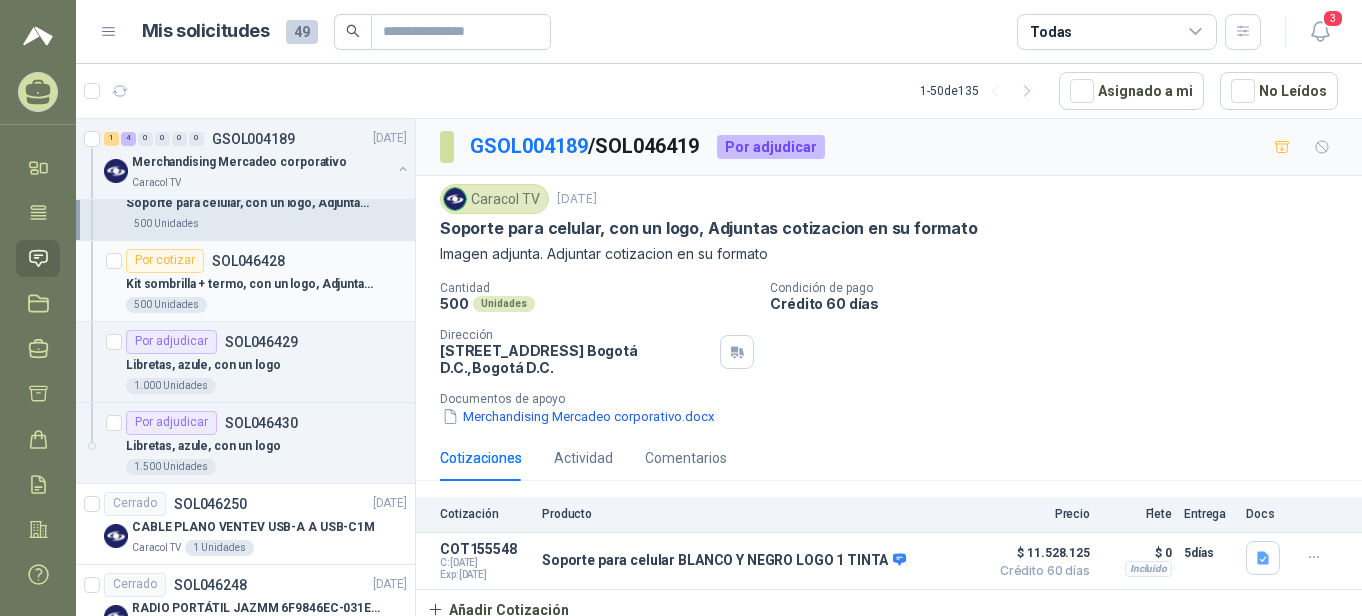 click on "Por cotizar" at bounding box center [165, 261] 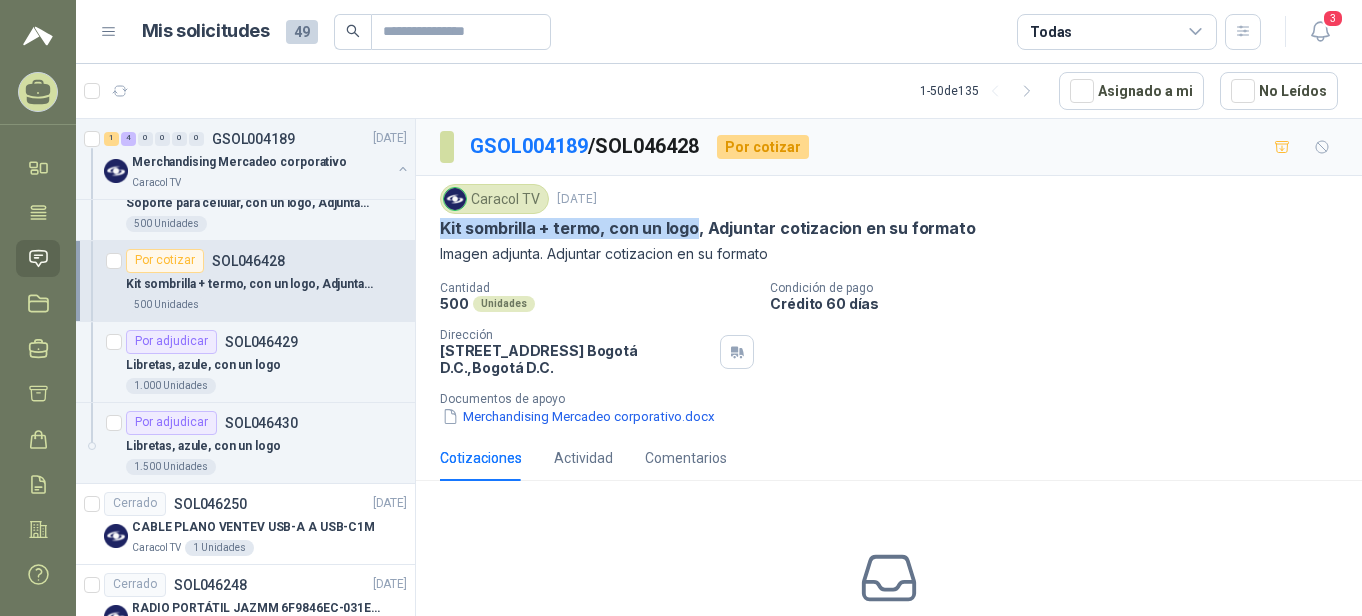 drag, startPoint x: 697, startPoint y: 228, endPoint x: 418, endPoint y: 232, distance: 279.0287 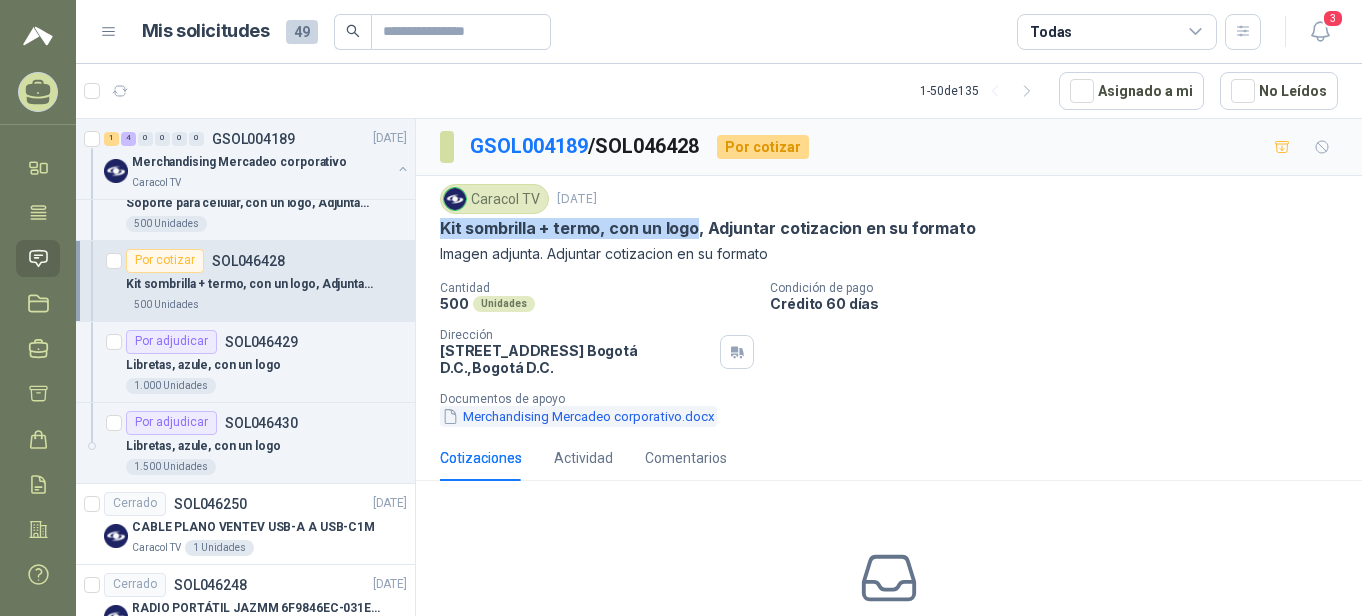 click on "Merchandising Mercadeo corporativo.docx" at bounding box center [578, 416] 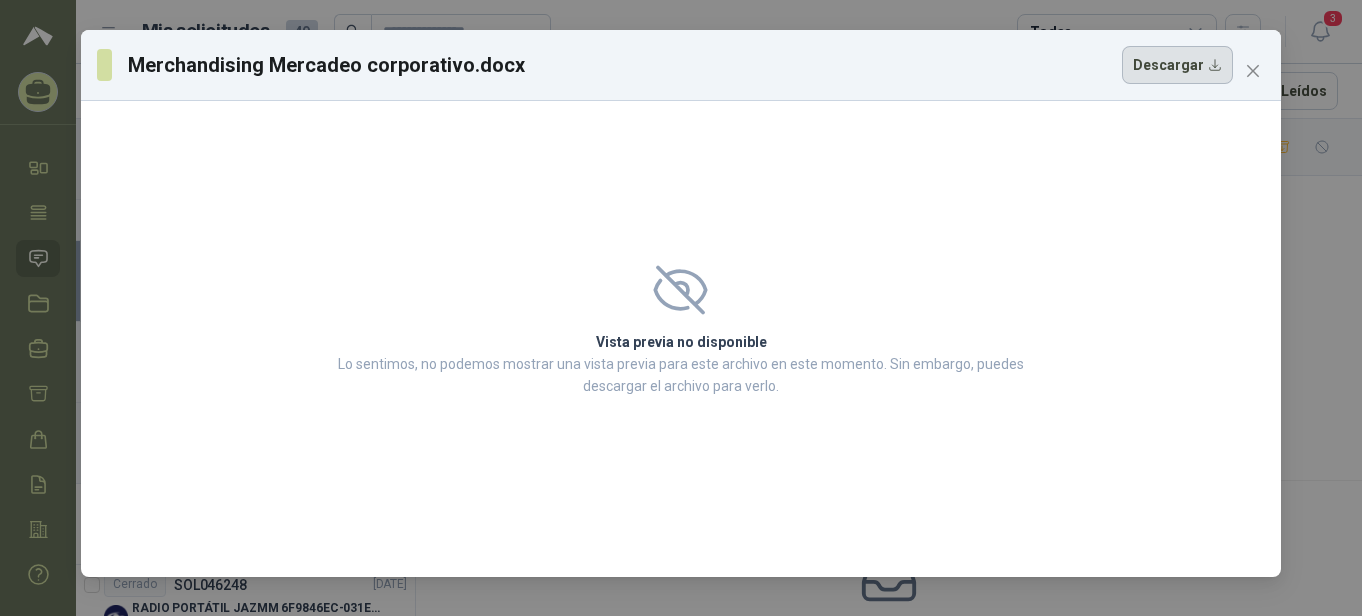click on "Descargar" at bounding box center (1177, 65) 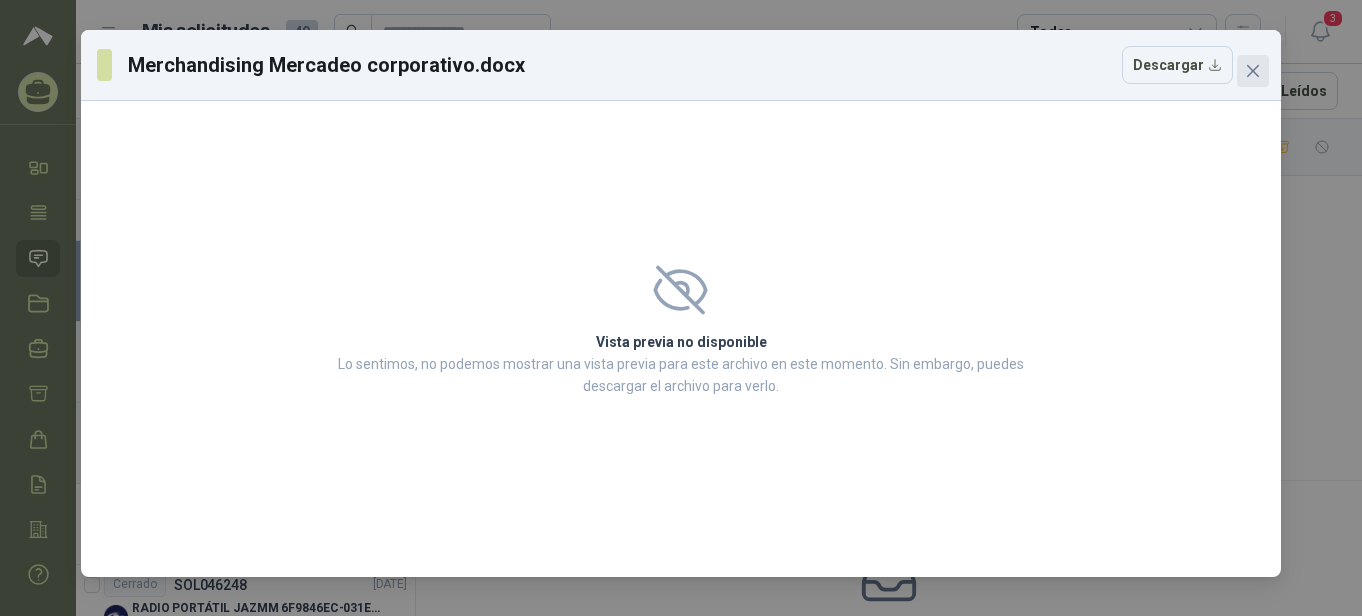 click 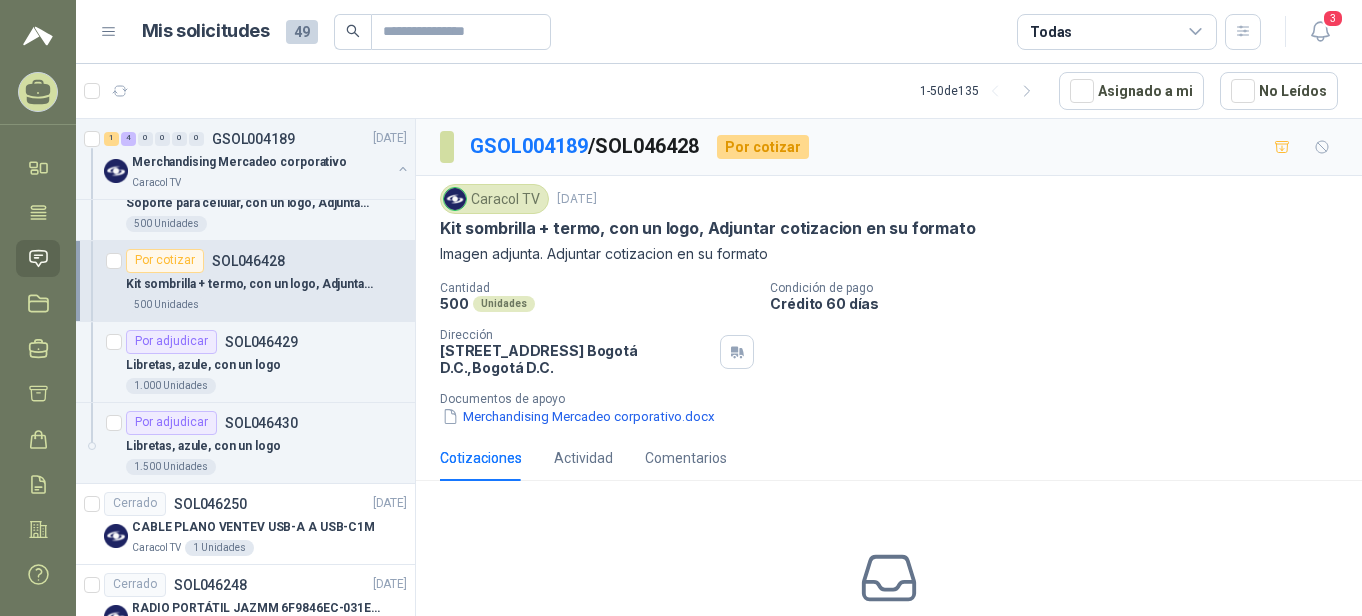 click on "Cantidad 500   Unidades Condición de pago Crédito 60 días Dirección [STREET_ADDRESS] ,  [GEOGRAPHIC_DATA] D.C. Documentos de apoyo Merchandising Mercadeo corporativo.docx" at bounding box center [889, 354] 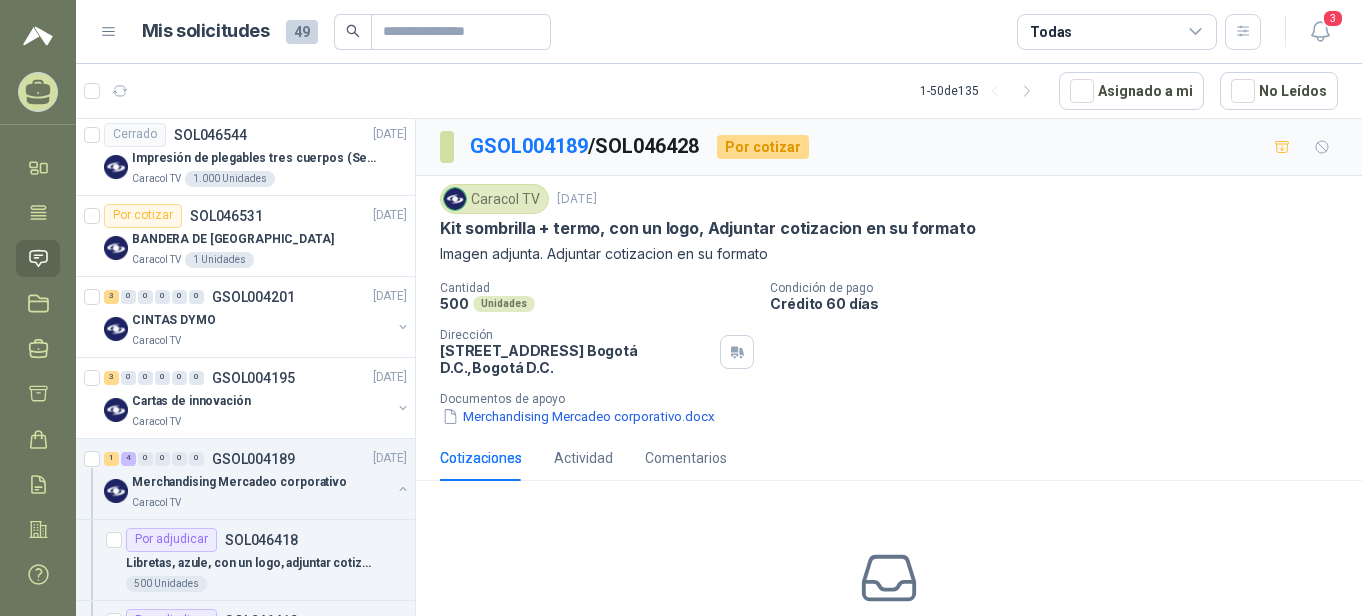 scroll, scrollTop: 1864, scrollLeft: 0, axis: vertical 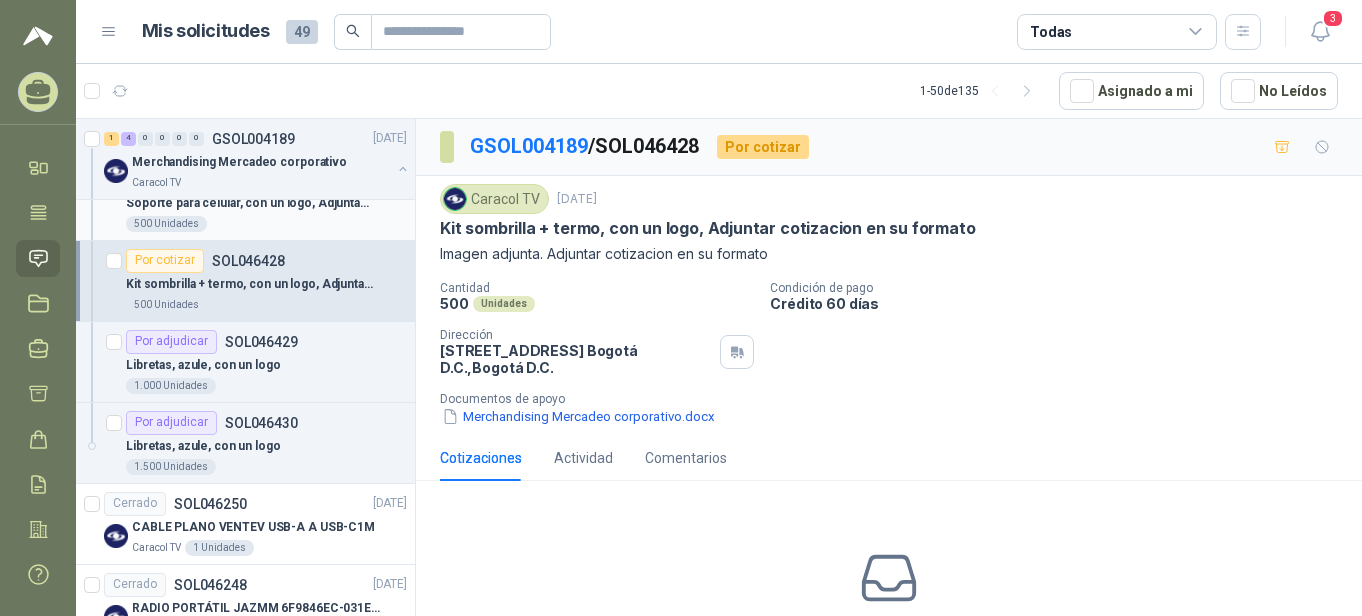 click on "Soporte para celular, con un logo, Adjuntas cotizacion en su formato" at bounding box center [250, 203] 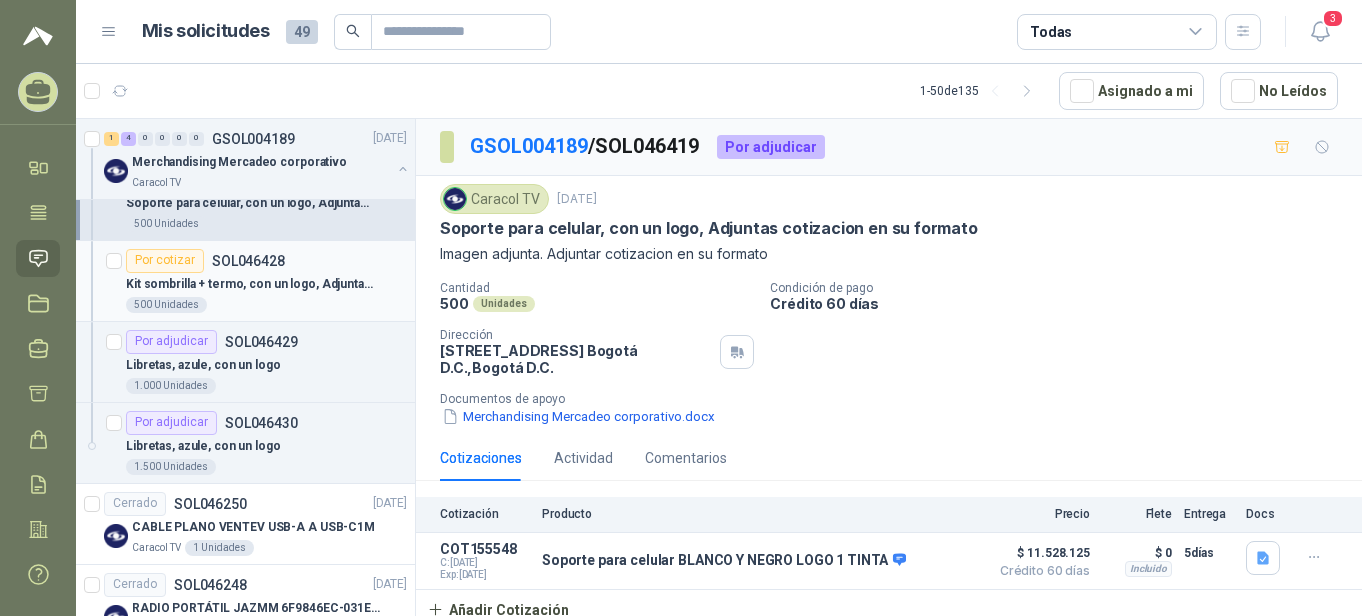 click on "Por cotizar" at bounding box center (165, 261) 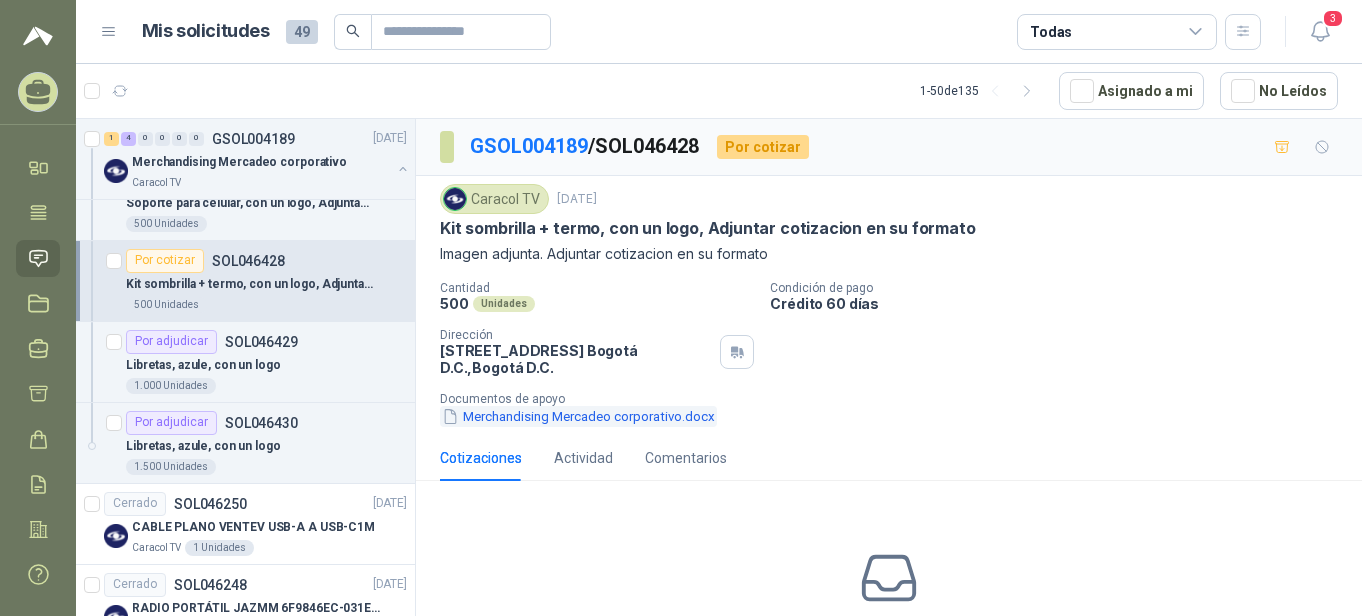 click on "Merchandising Mercadeo corporativo.docx" at bounding box center [578, 416] 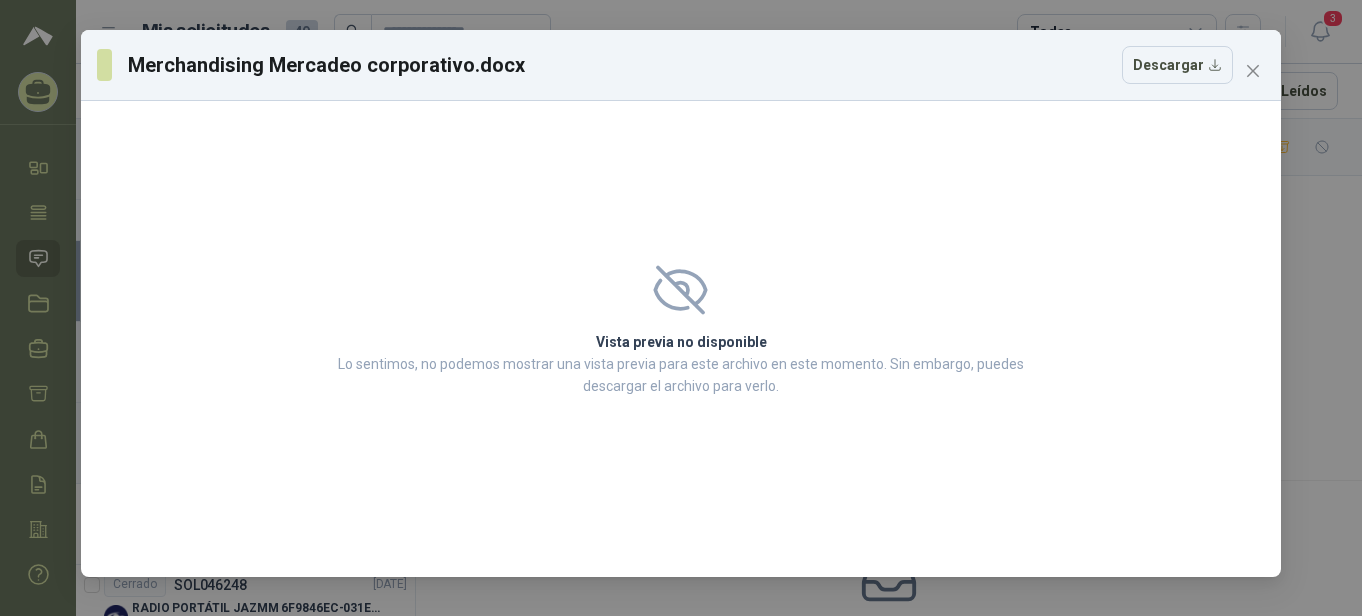 click on "Vista previa no disponible Lo sentimos, no podemos mostrar una vista previa para este archivo en este momento. Sin embargo, puedes descargar el archivo para verlo." at bounding box center (681, 339) 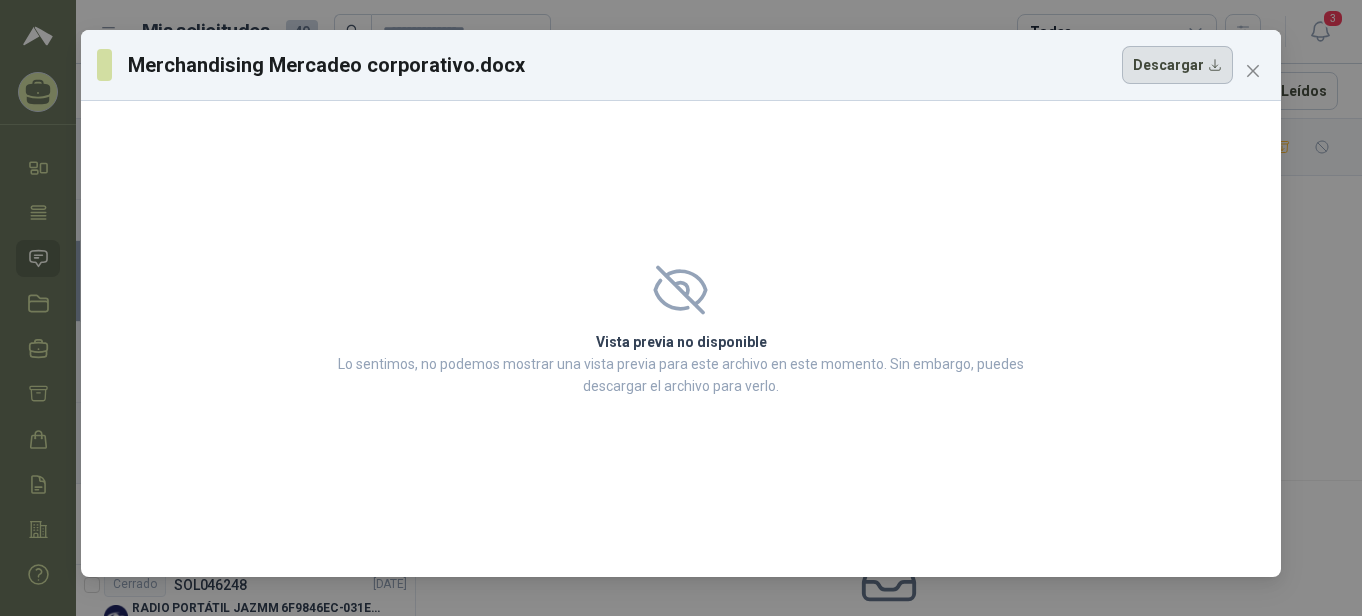 click on "Descargar" at bounding box center [1177, 65] 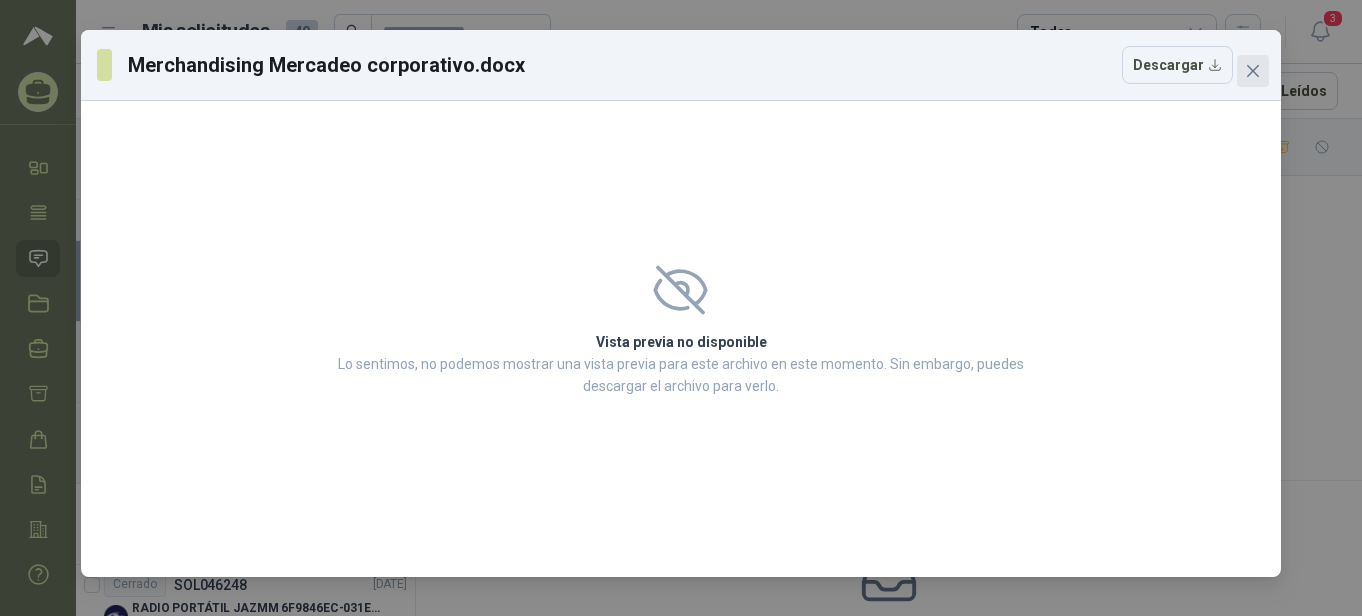 click 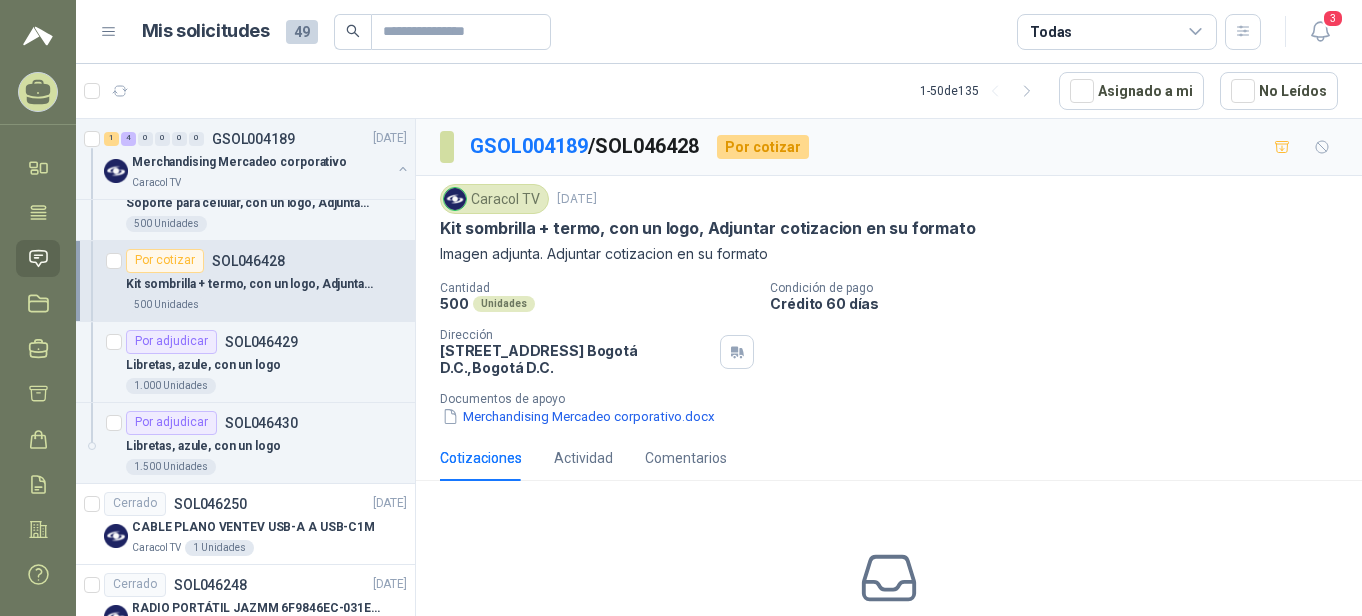 scroll, scrollTop: 1423, scrollLeft: 0, axis: vertical 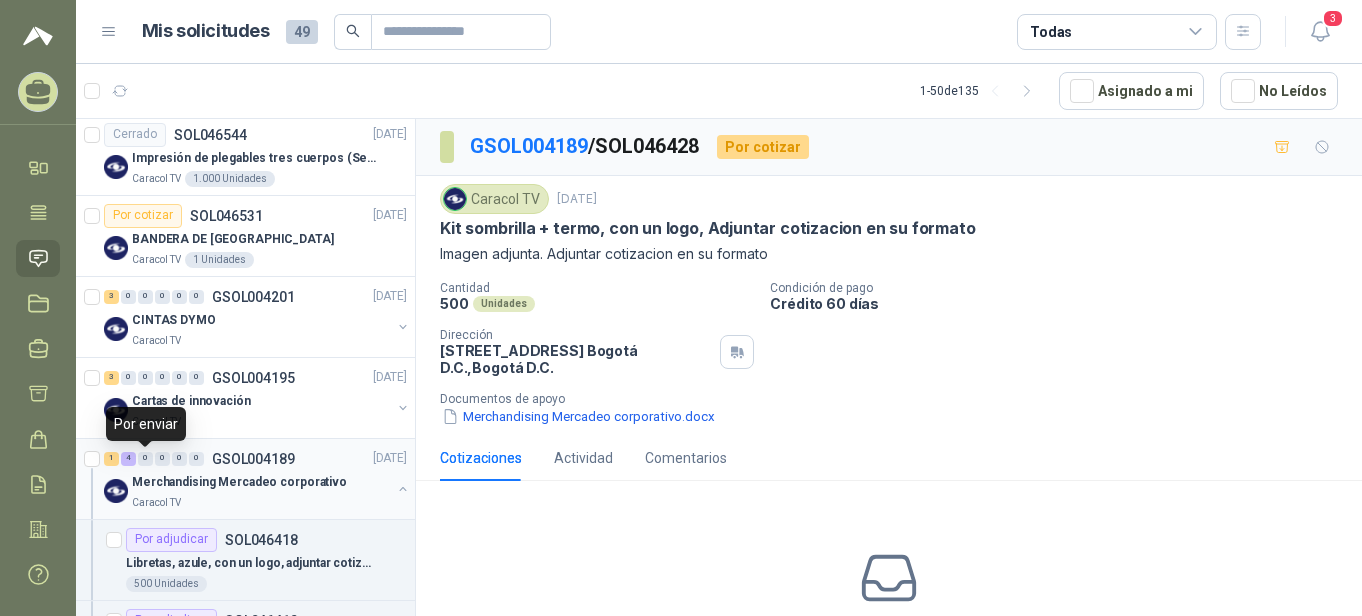 click on "0" at bounding box center (145, 459) 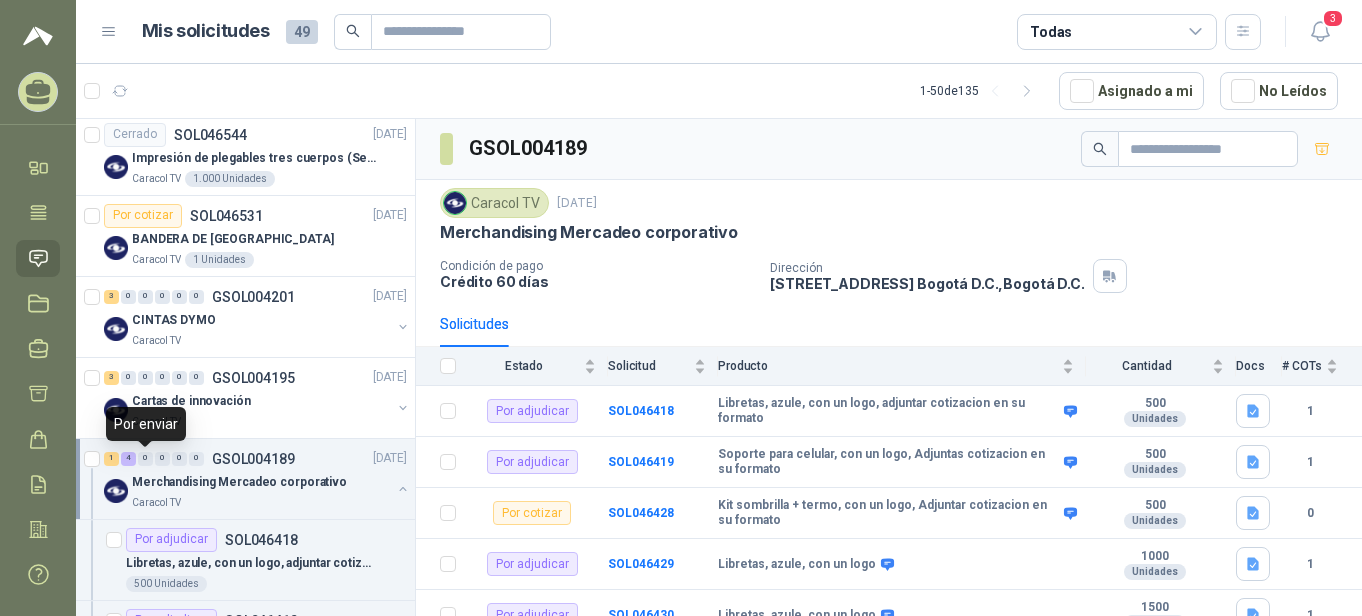 click on "0" at bounding box center [145, 459] 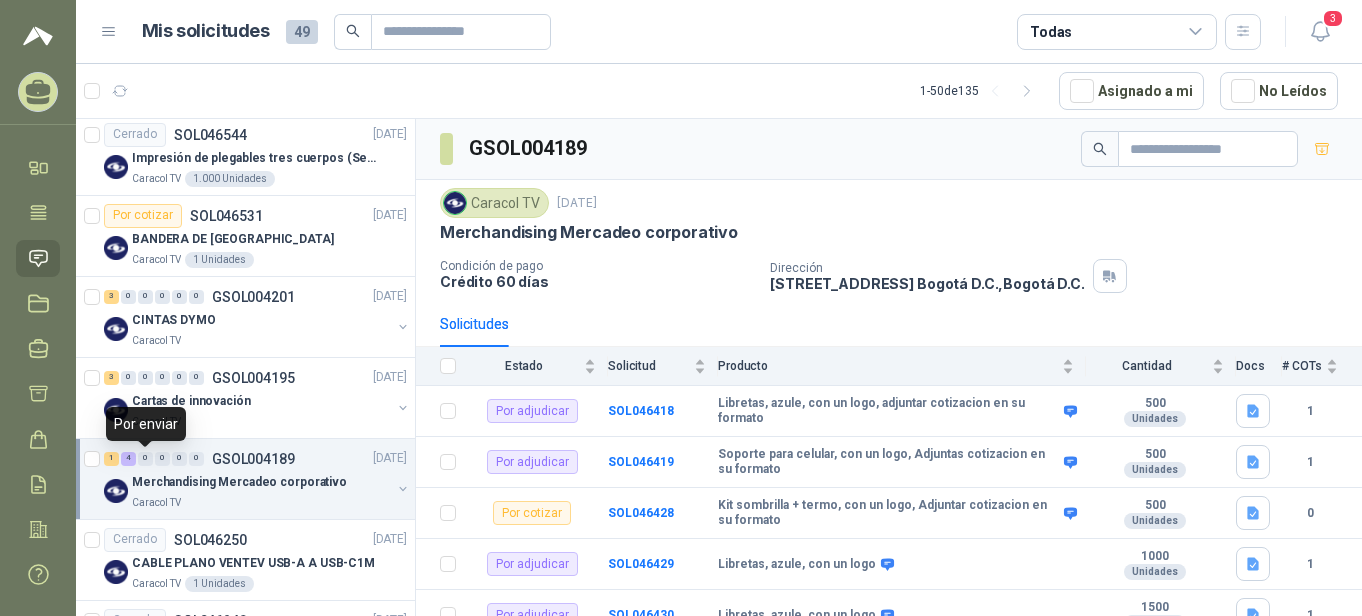 scroll, scrollTop: 7, scrollLeft: 0, axis: vertical 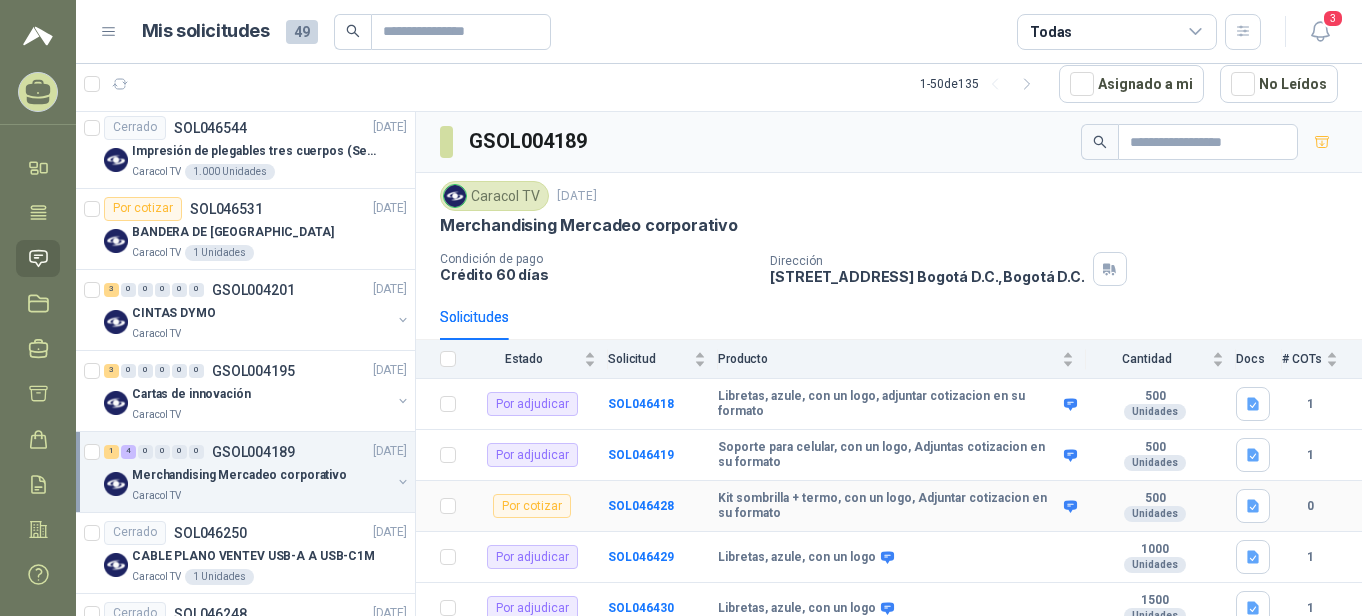 click on "SOL046428" at bounding box center (663, 506) 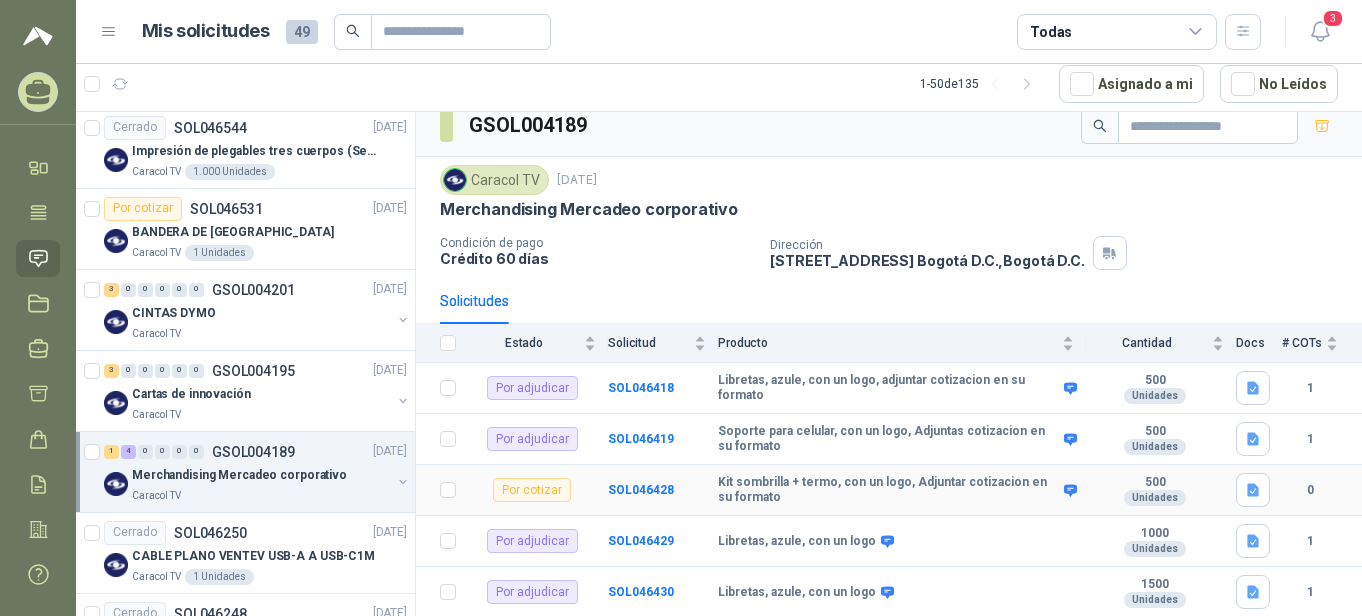 scroll, scrollTop: 18, scrollLeft: 0, axis: vertical 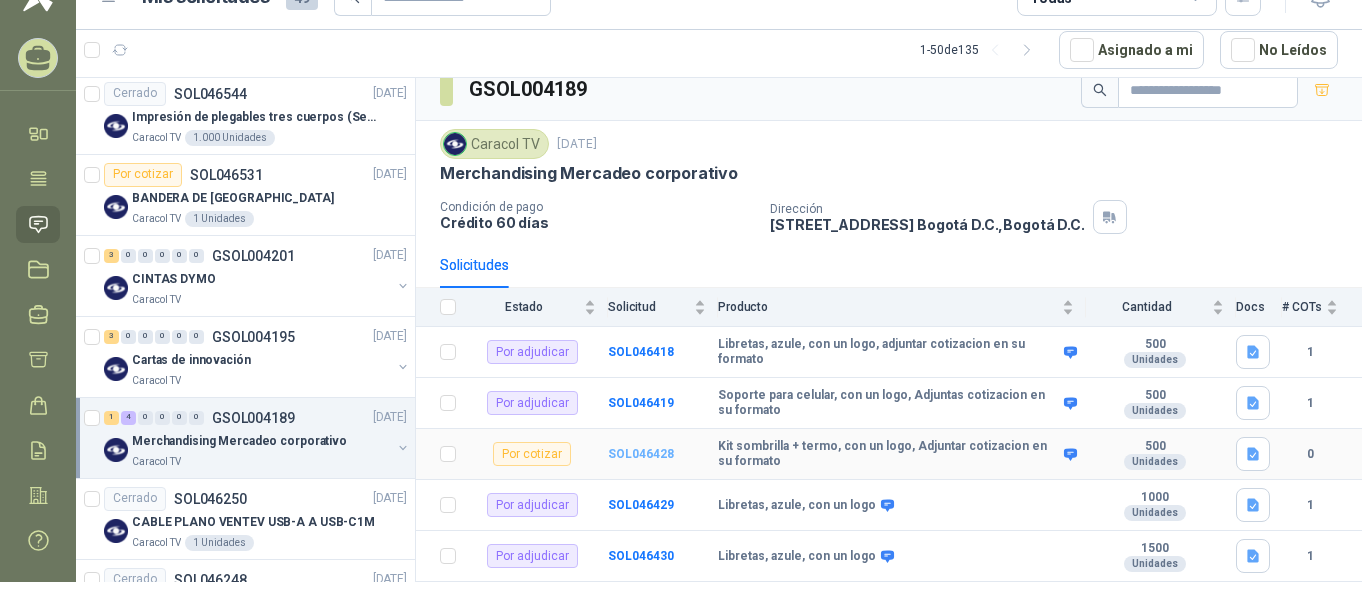 click on "SOL046428" at bounding box center [641, 454] 